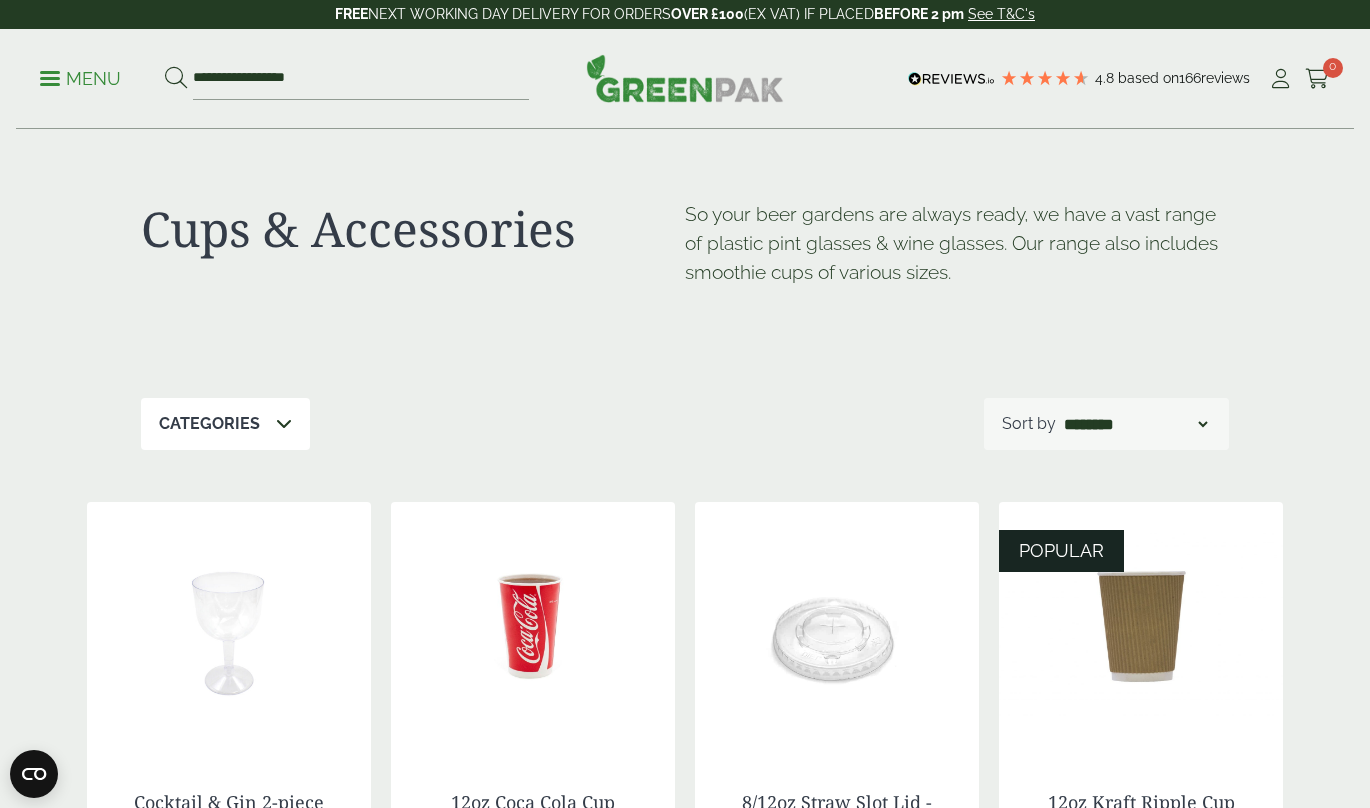 scroll, scrollTop: 543, scrollLeft: 0, axis: vertical 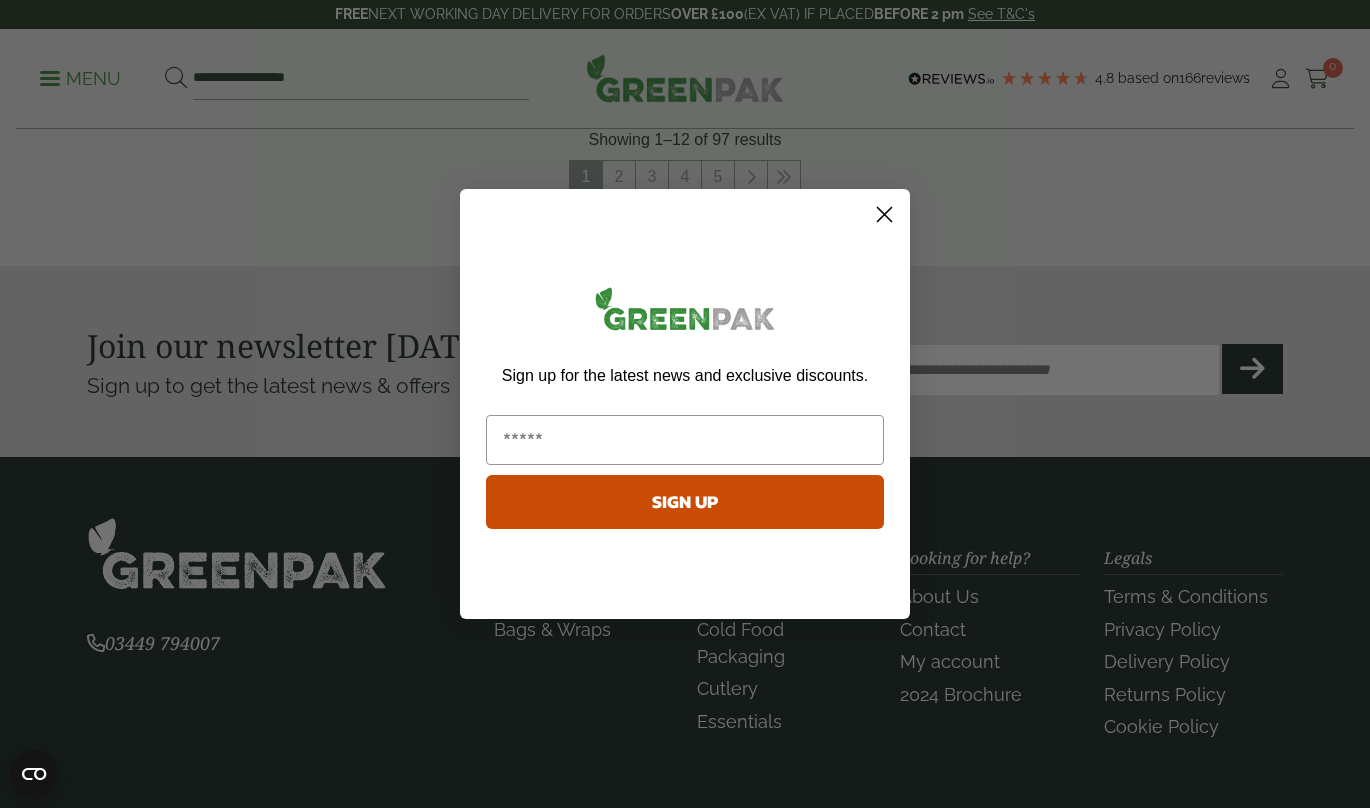 click 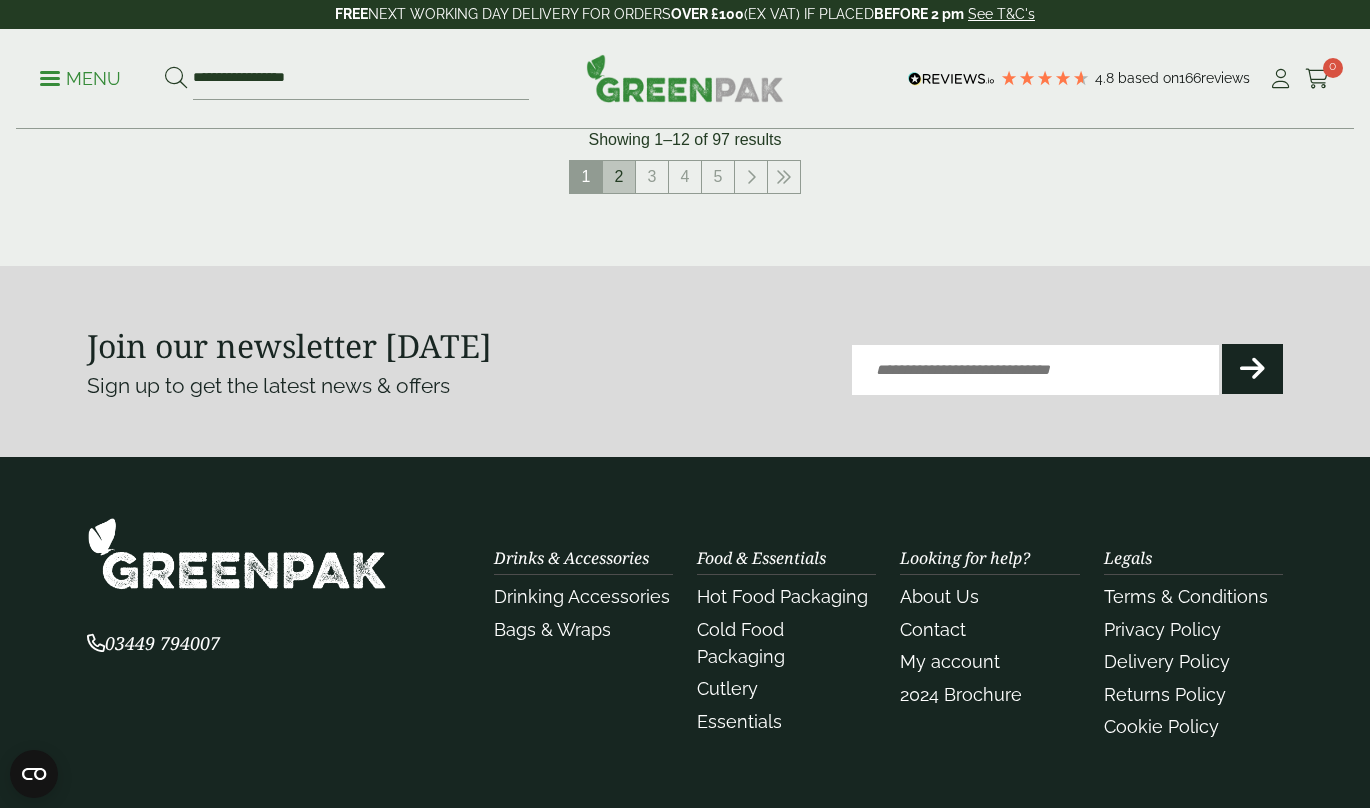 click on "2" at bounding box center [619, 177] 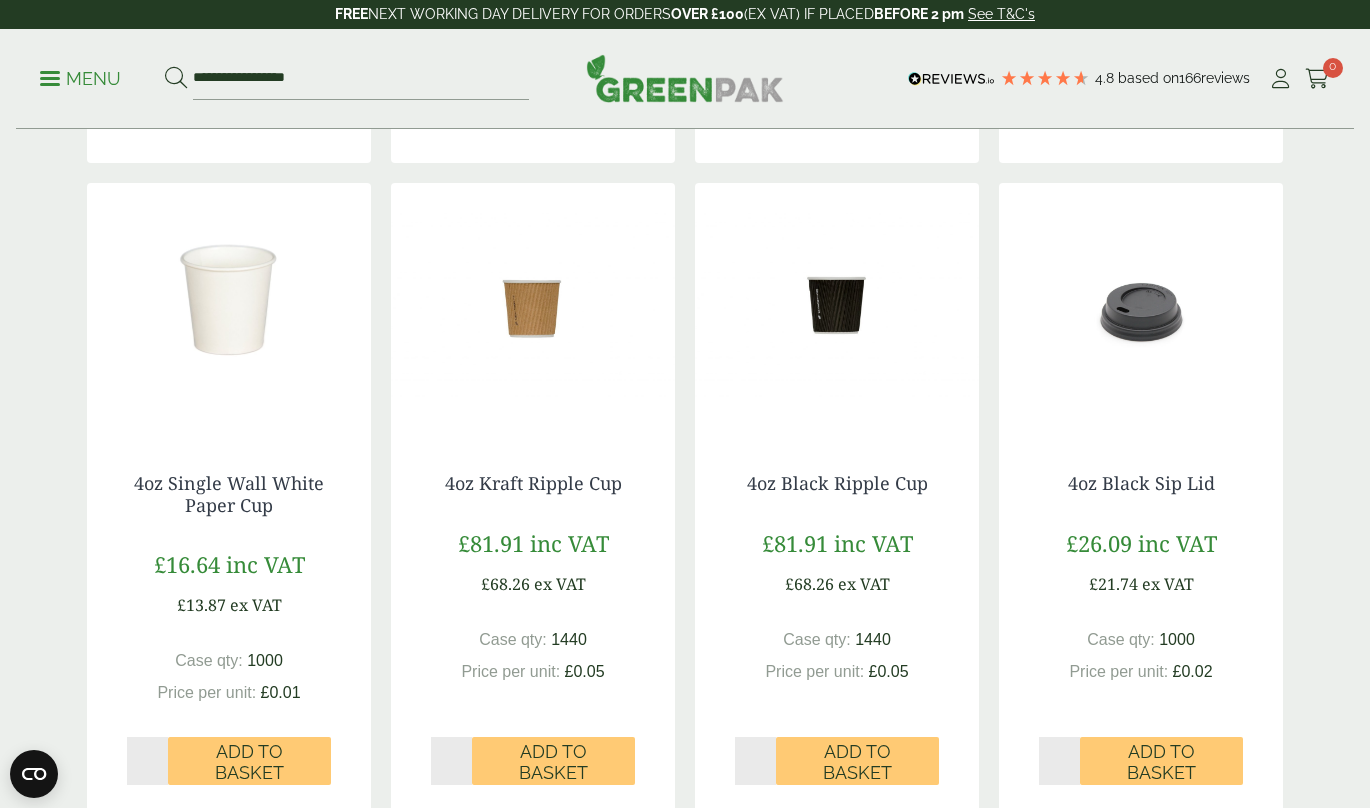scroll, scrollTop: 2221, scrollLeft: 0, axis: vertical 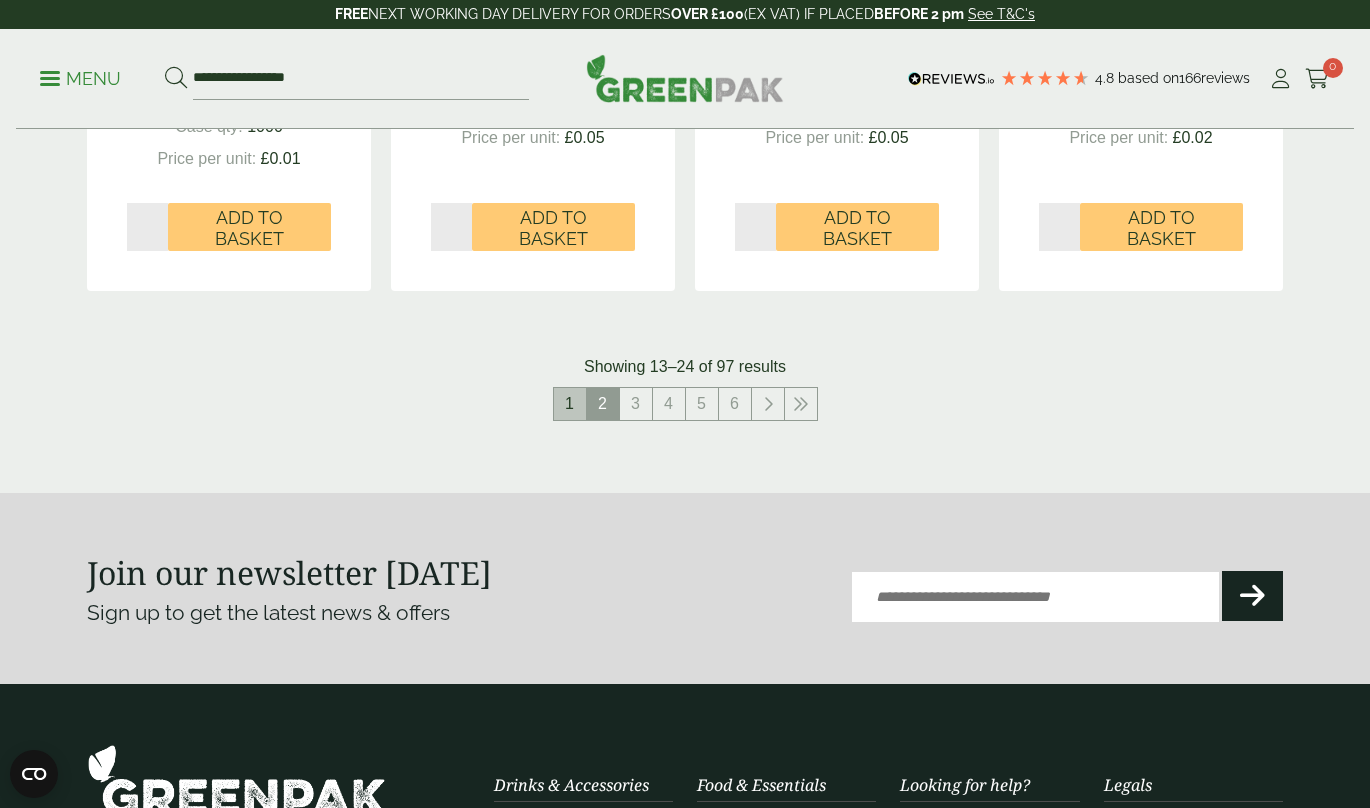 click on "1" at bounding box center (570, 404) 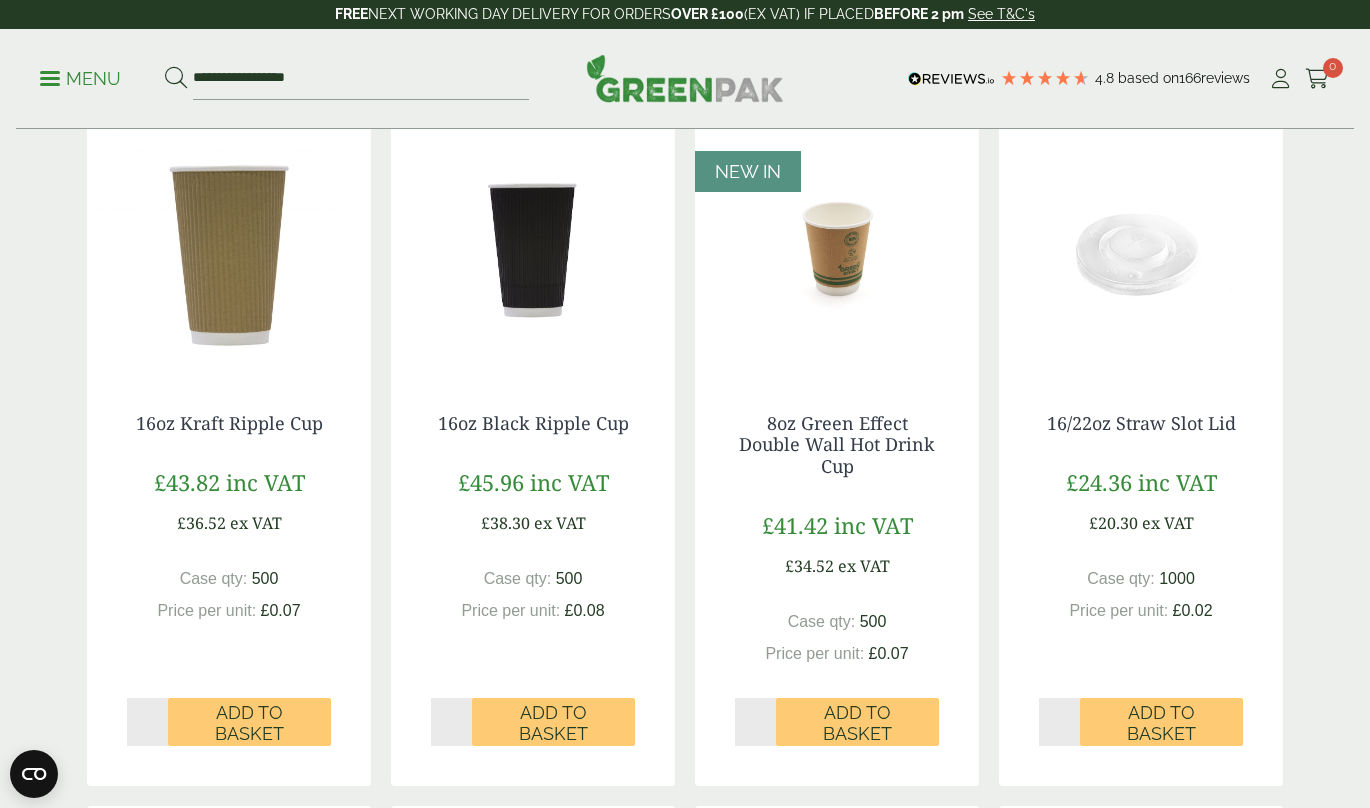 scroll, scrollTop: 1043, scrollLeft: 0, axis: vertical 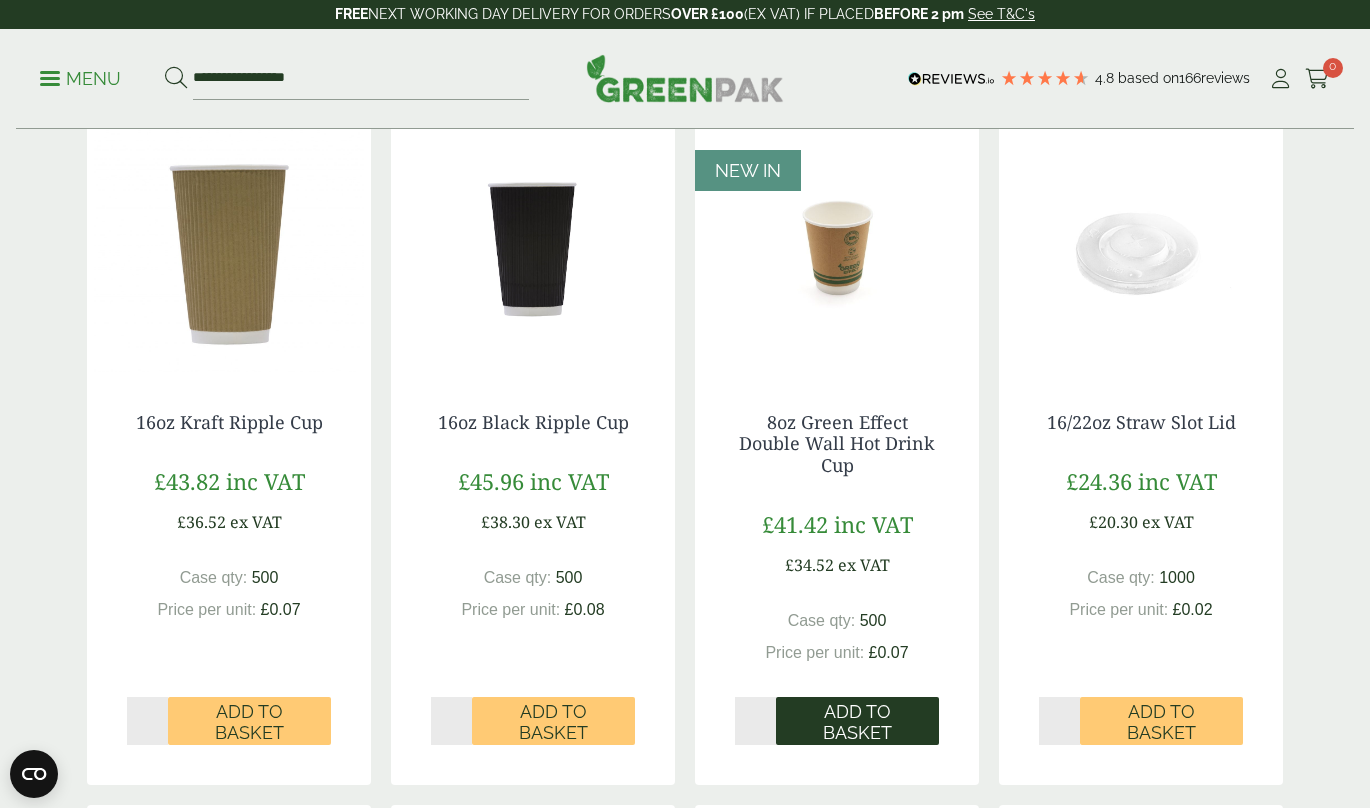 click on "Add to Basket" at bounding box center (857, 722) 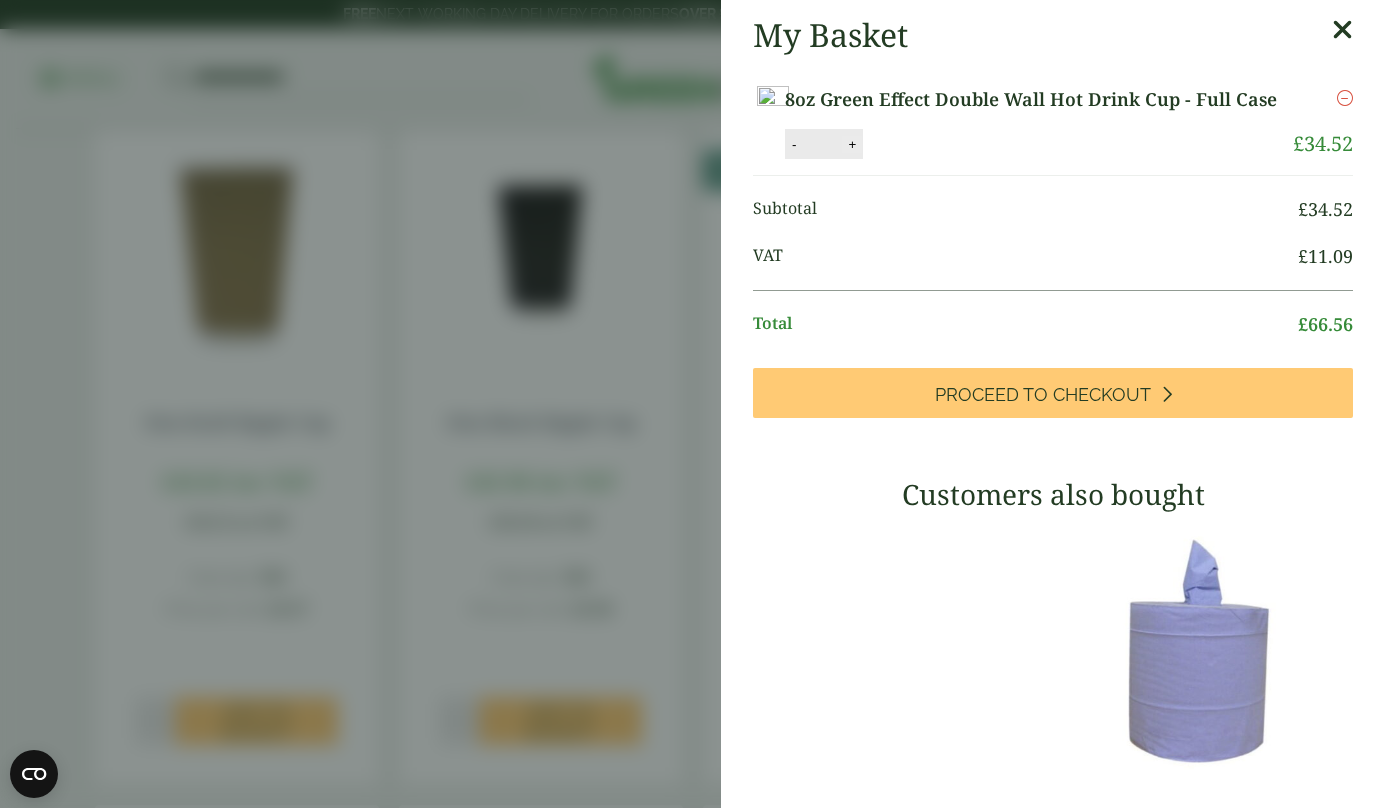 click on "+" at bounding box center [852, 144] 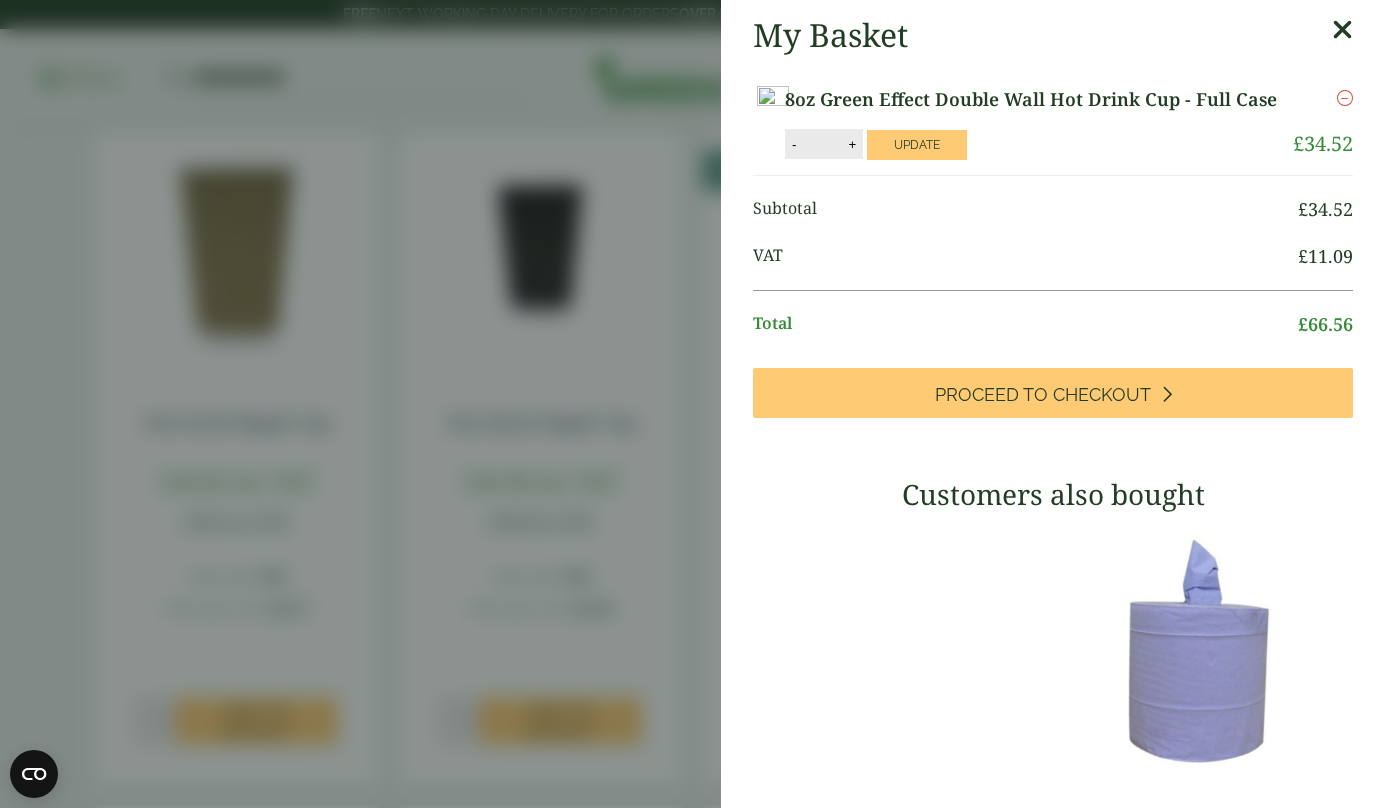 click at bounding box center (1342, 30) 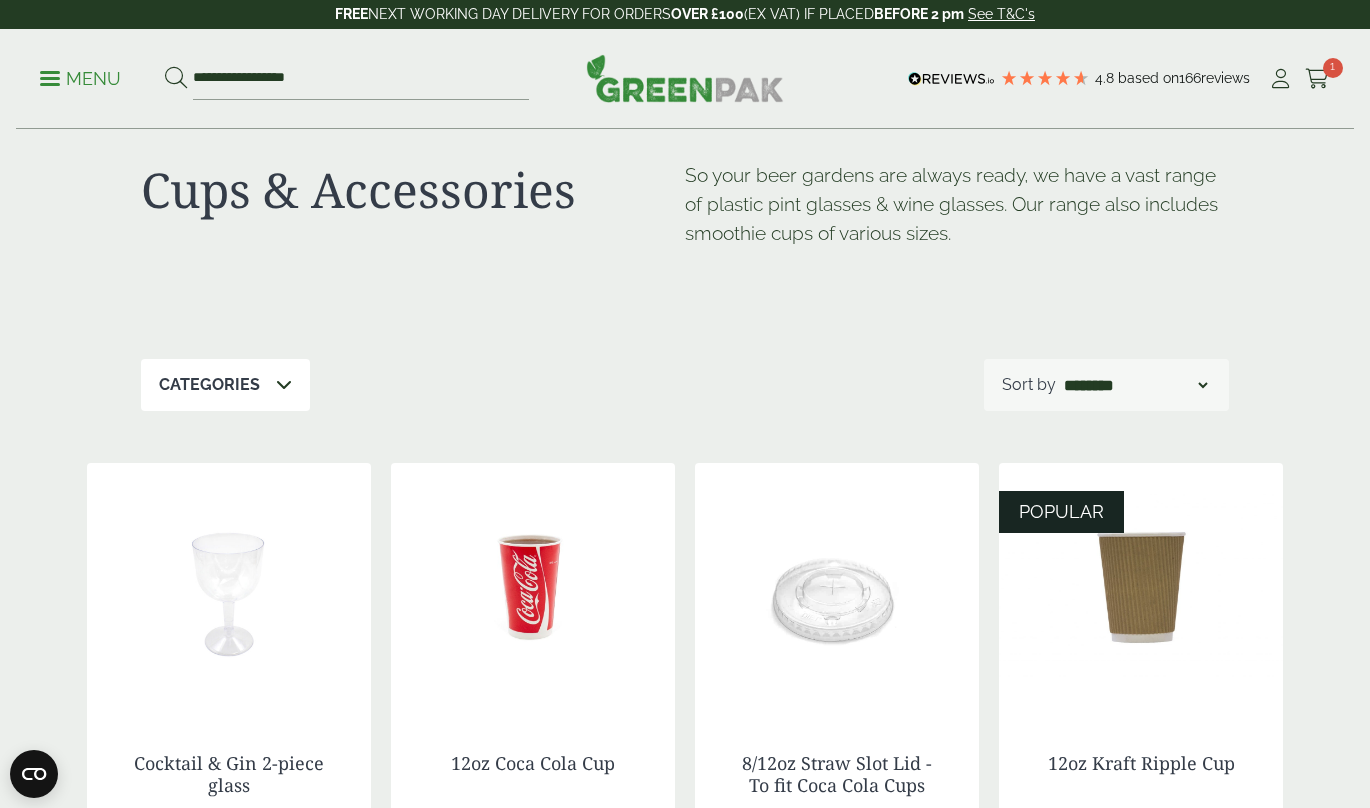 scroll, scrollTop: 0, scrollLeft: 0, axis: both 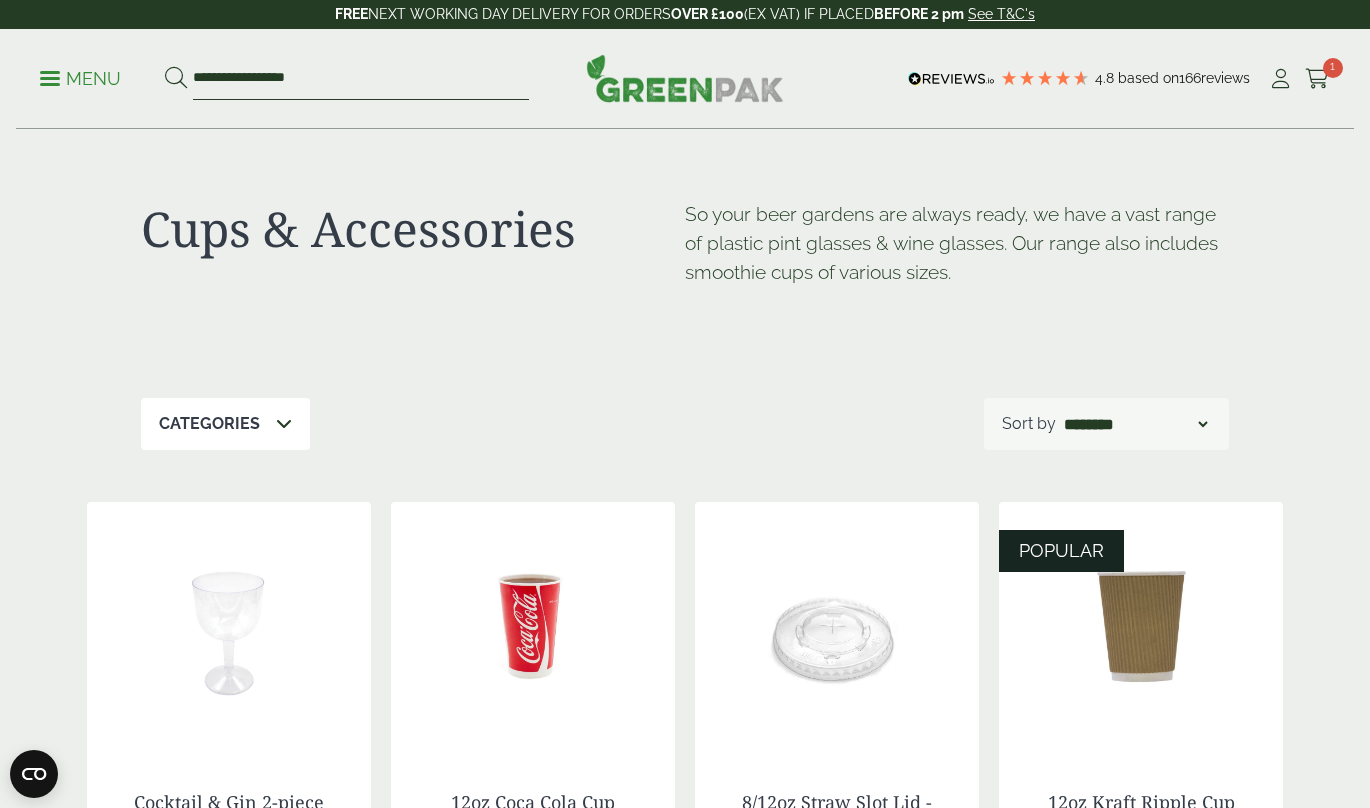 click on "**********" at bounding box center [361, 79] 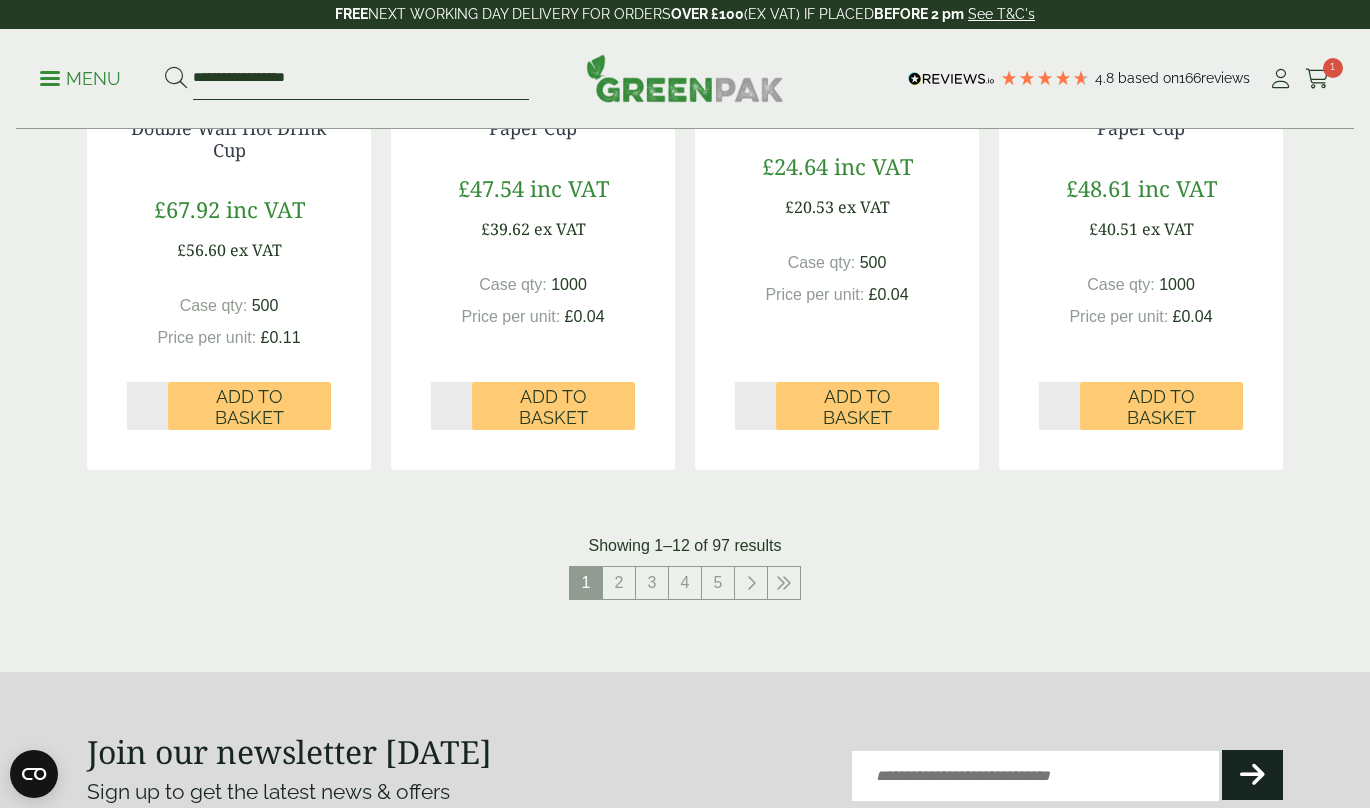scroll, scrollTop: 2080, scrollLeft: 0, axis: vertical 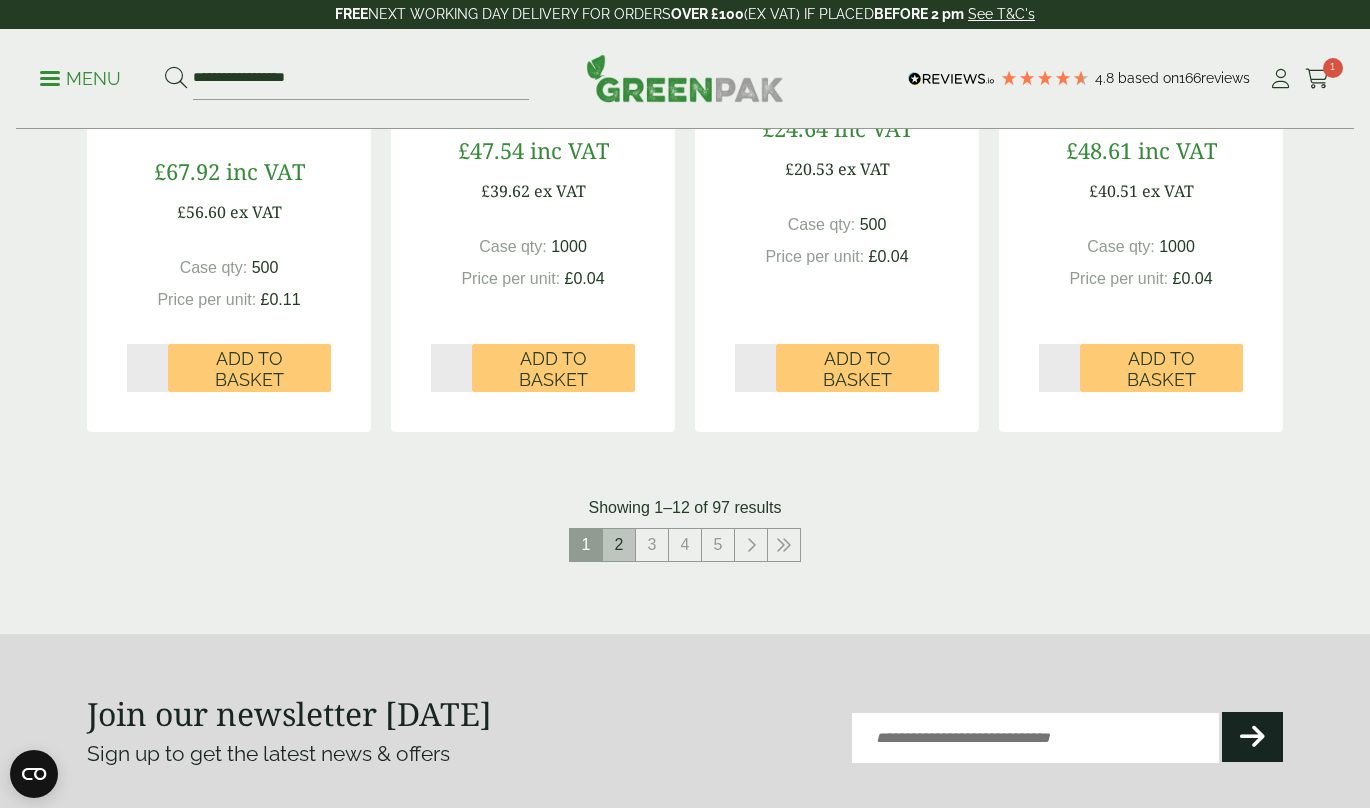 click on "2" at bounding box center (619, 545) 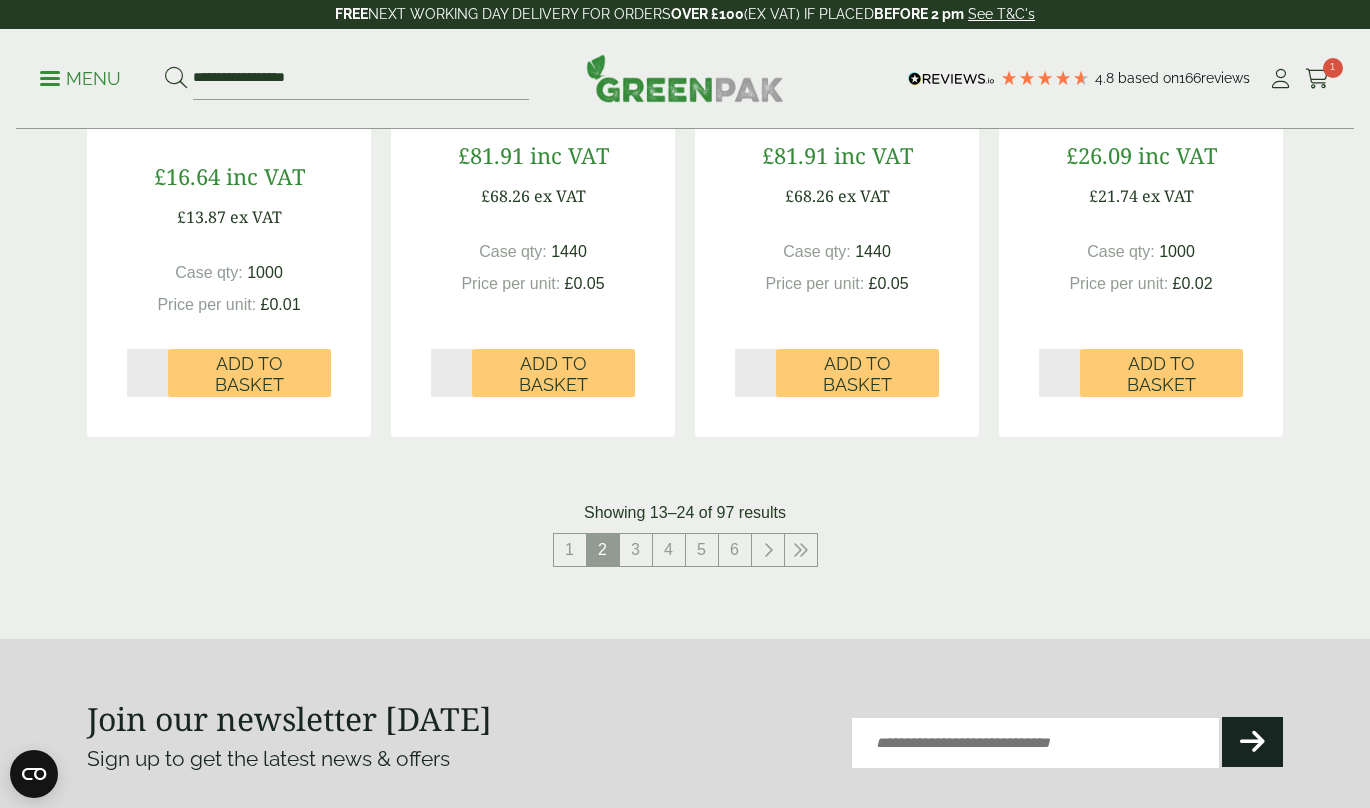 scroll, scrollTop: 2079, scrollLeft: 0, axis: vertical 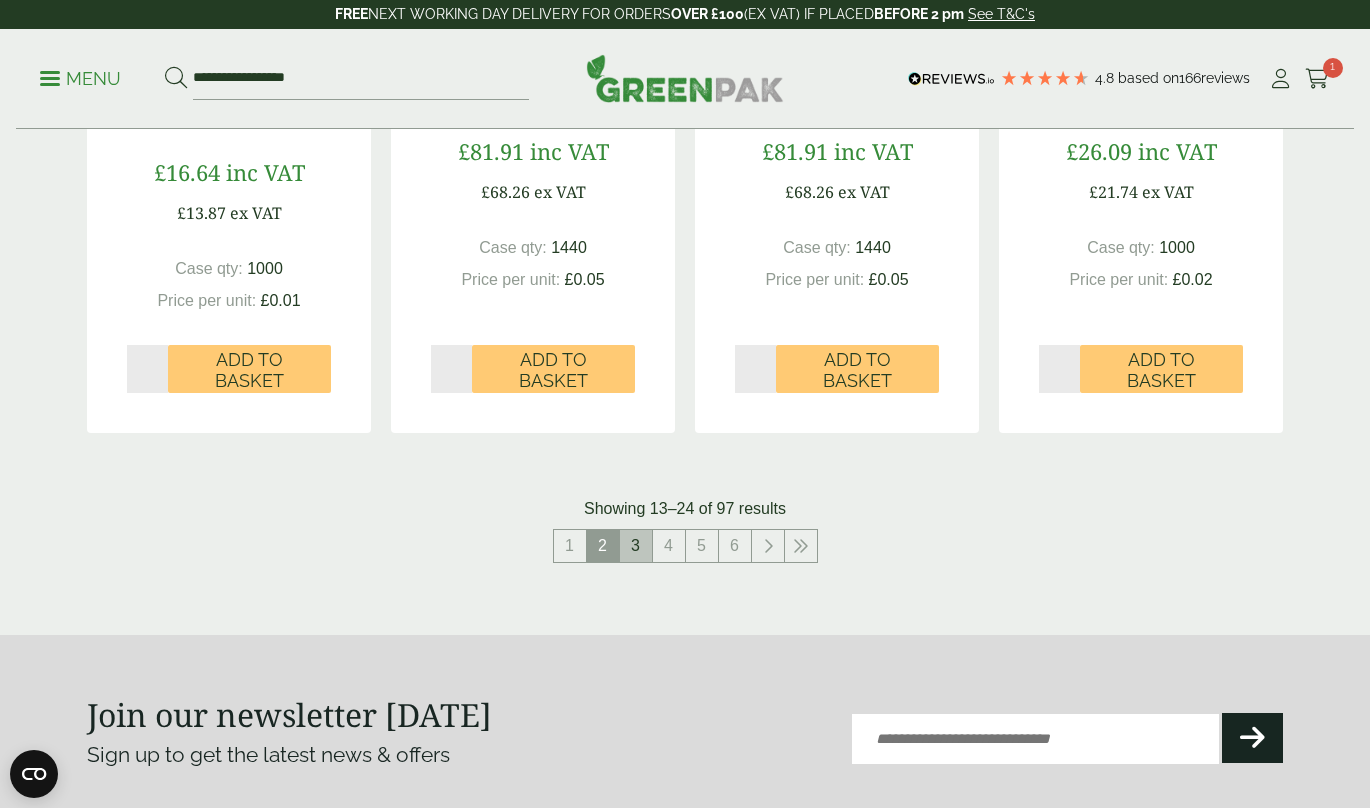 click on "3" at bounding box center [636, 546] 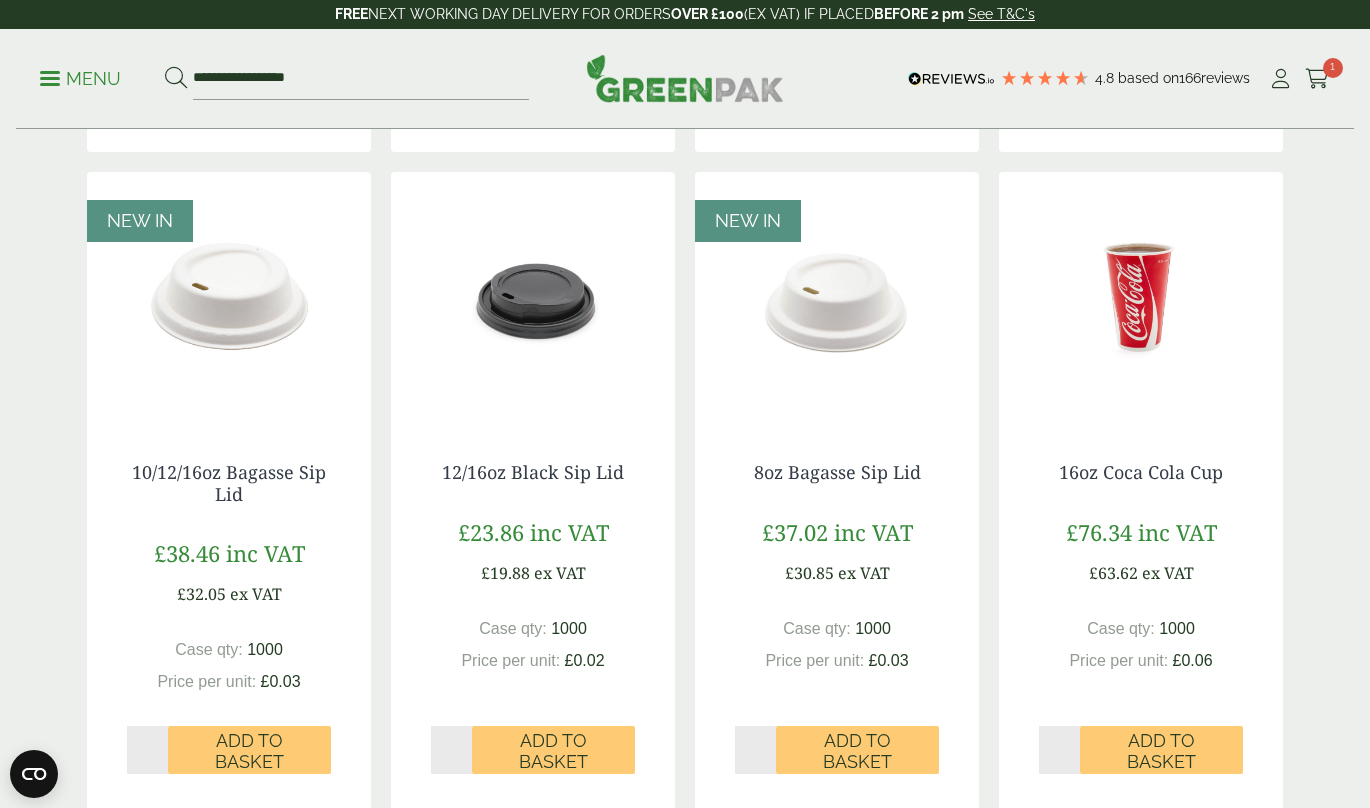 scroll, scrollTop: 972, scrollLeft: 0, axis: vertical 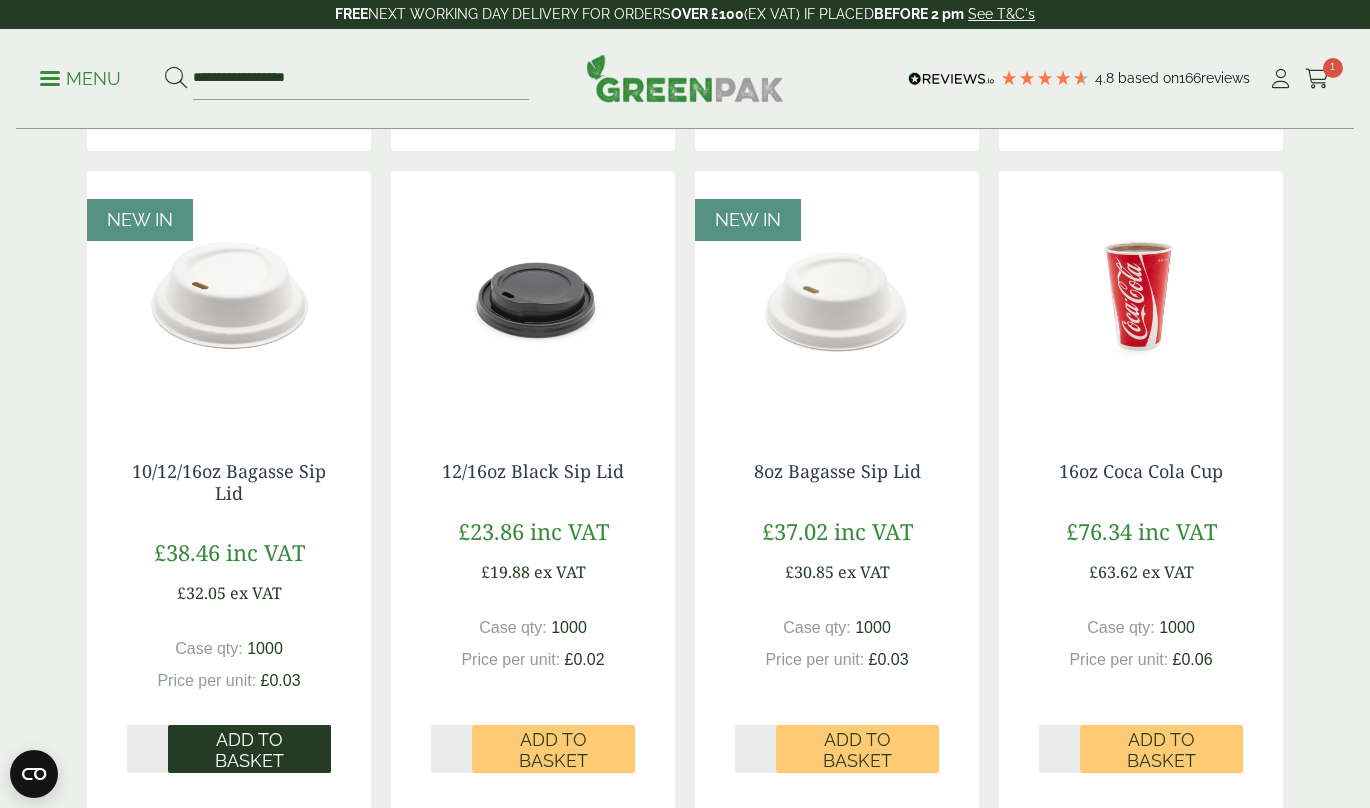 click on "Add to Basket" at bounding box center (249, 750) 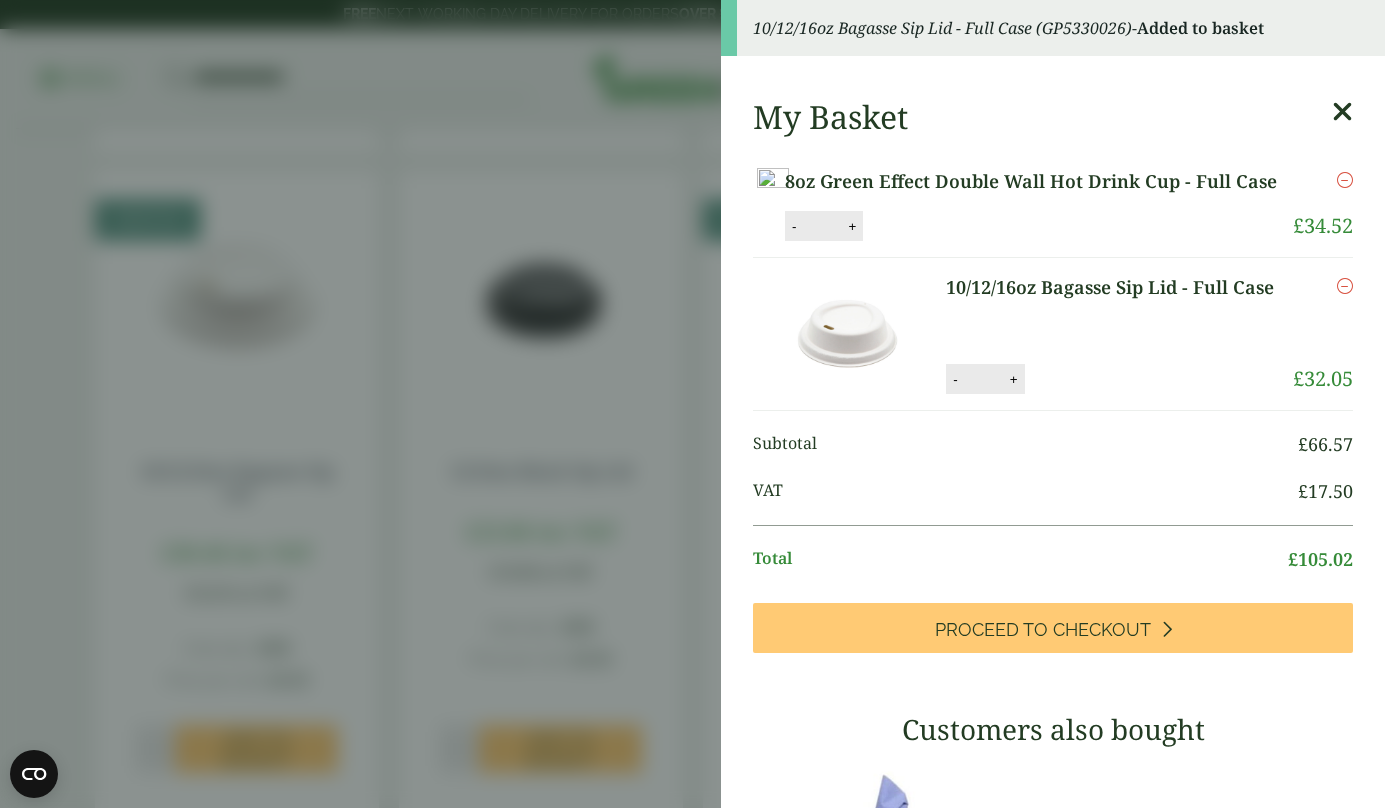click at bounding box center [1342, 112] 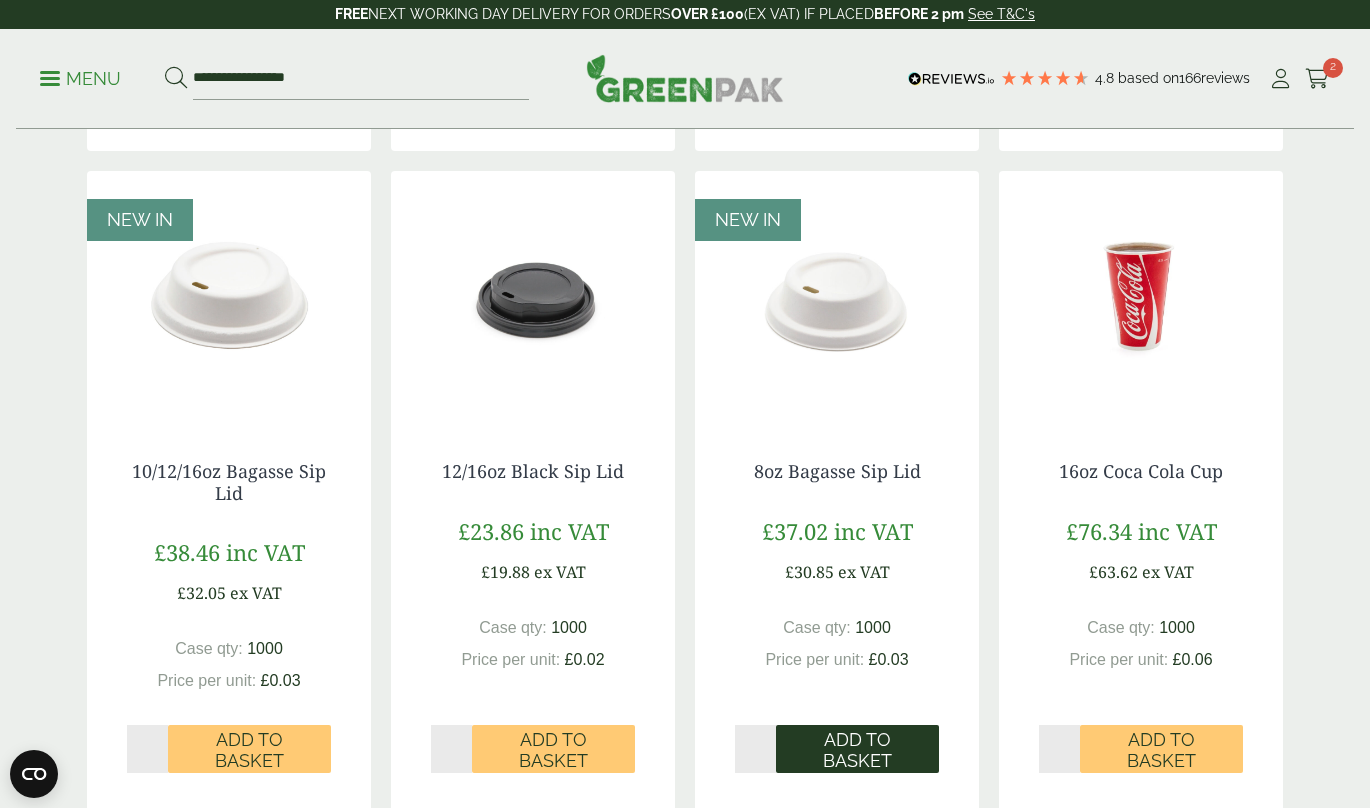 click on "Add to Basket" at bounding box center [857, 750] 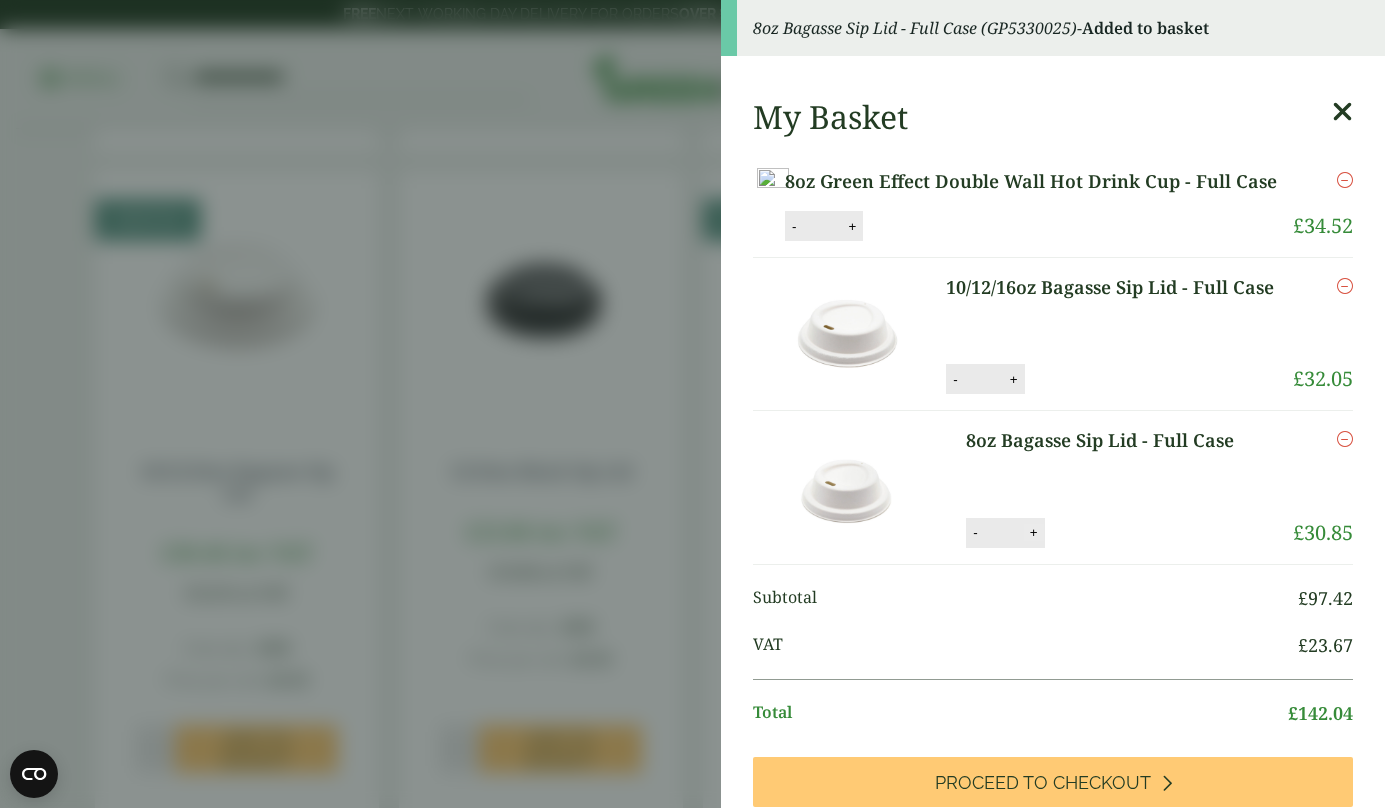 click on "+" at bounding box center [1034, 532] 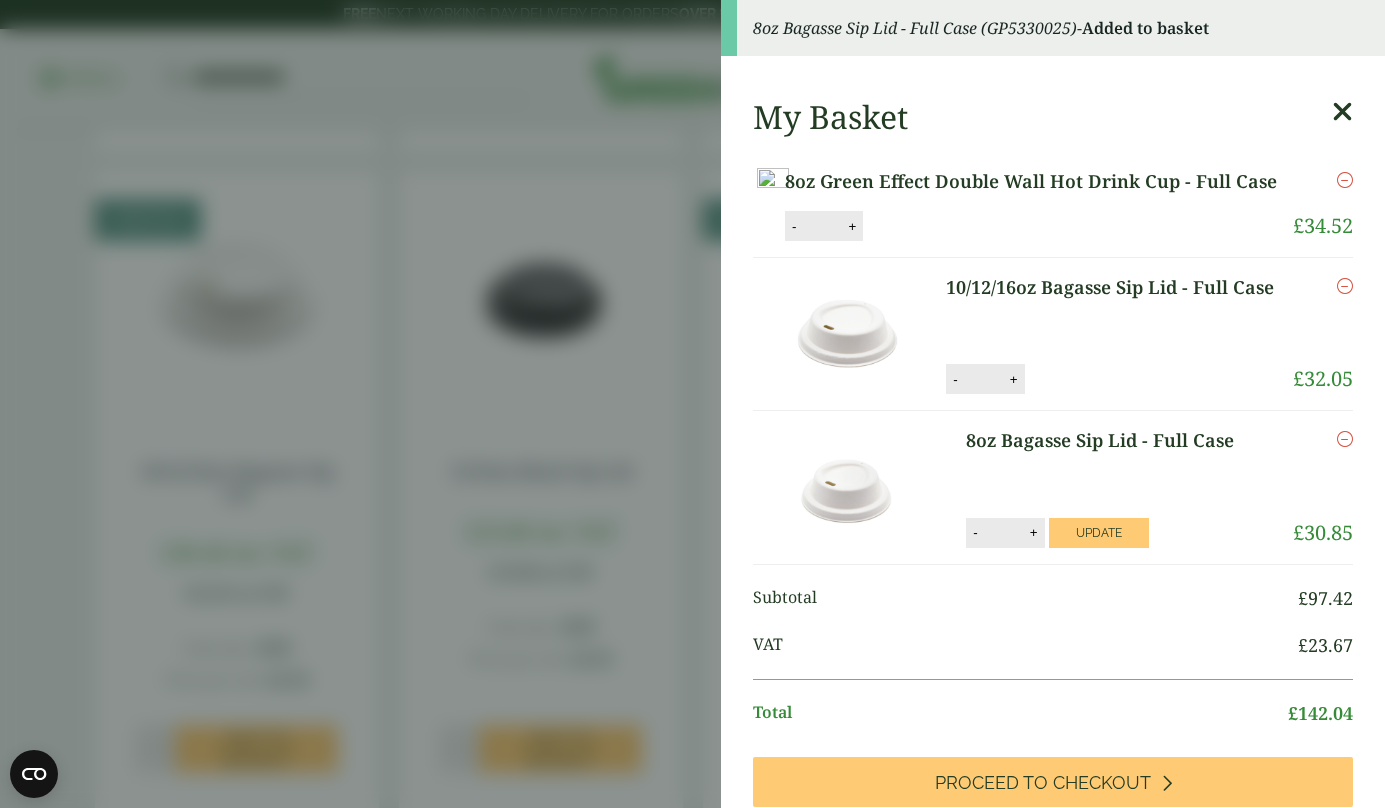 click at bounding box center (1342, 112) 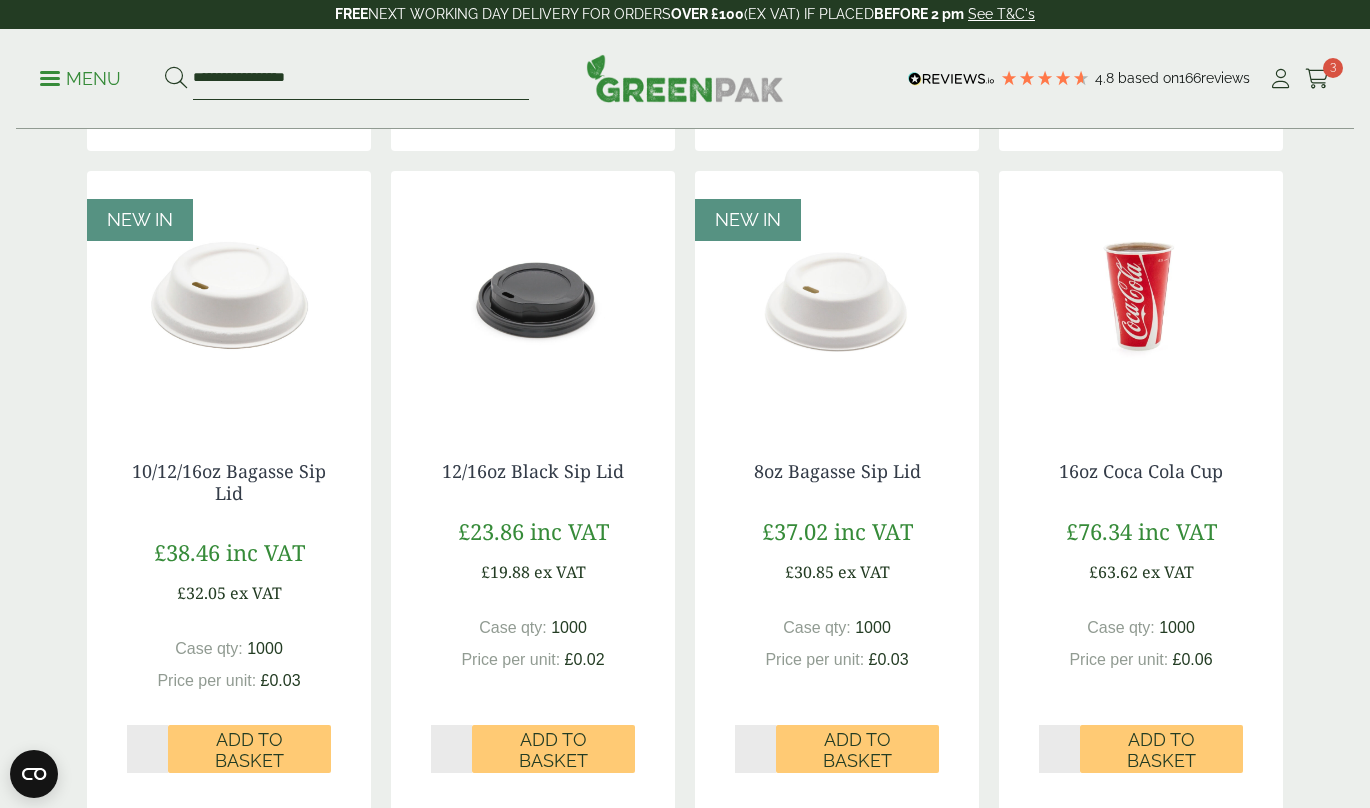 click on "**********" at bounding box center [361, 79] 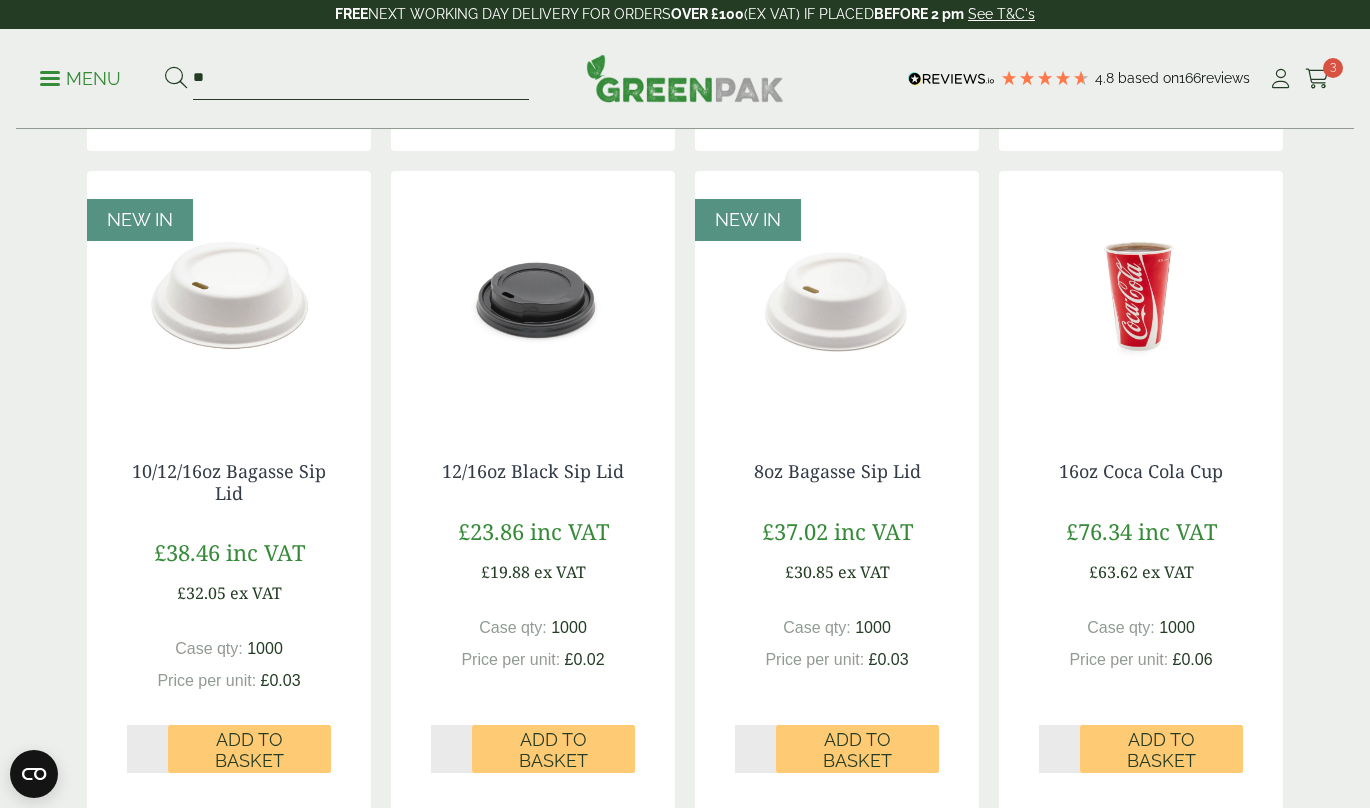 type on "*" 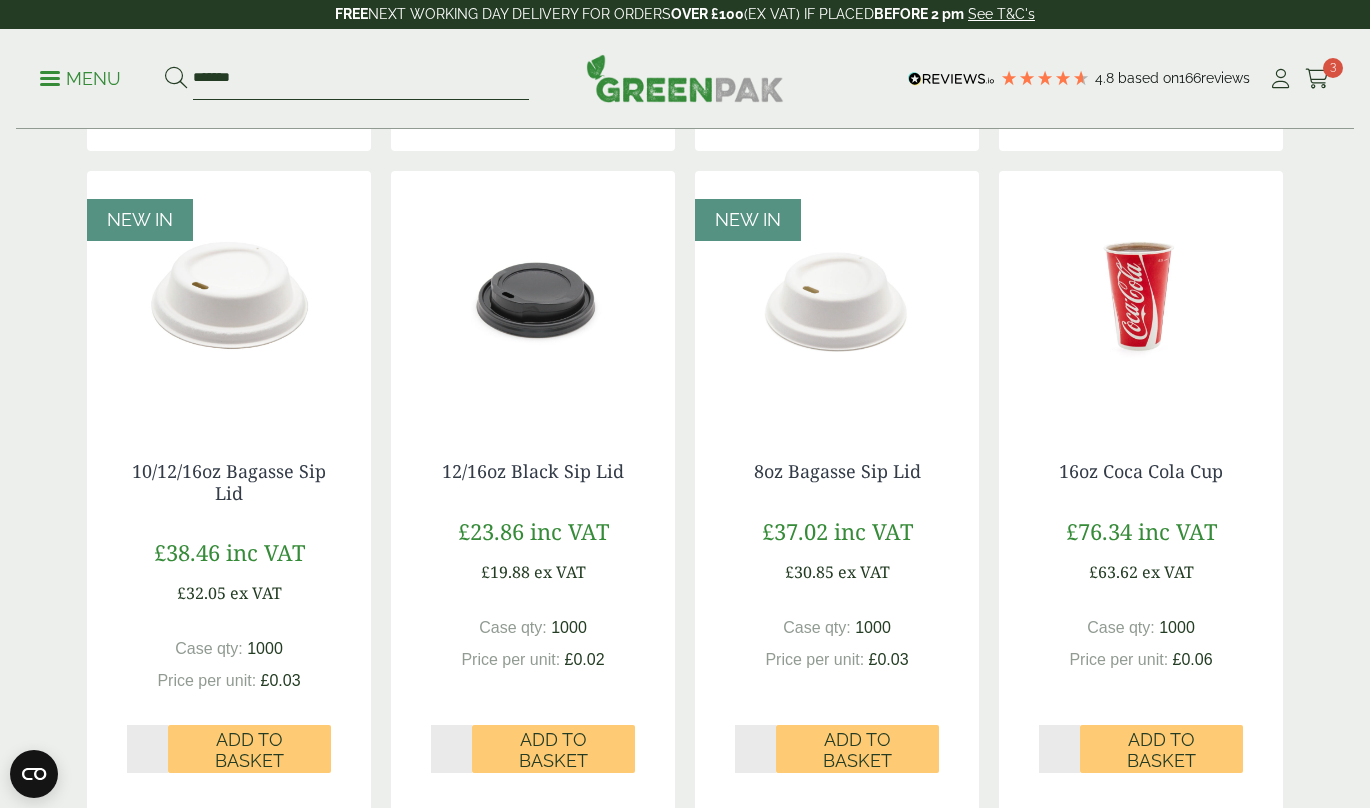 type on "*******" 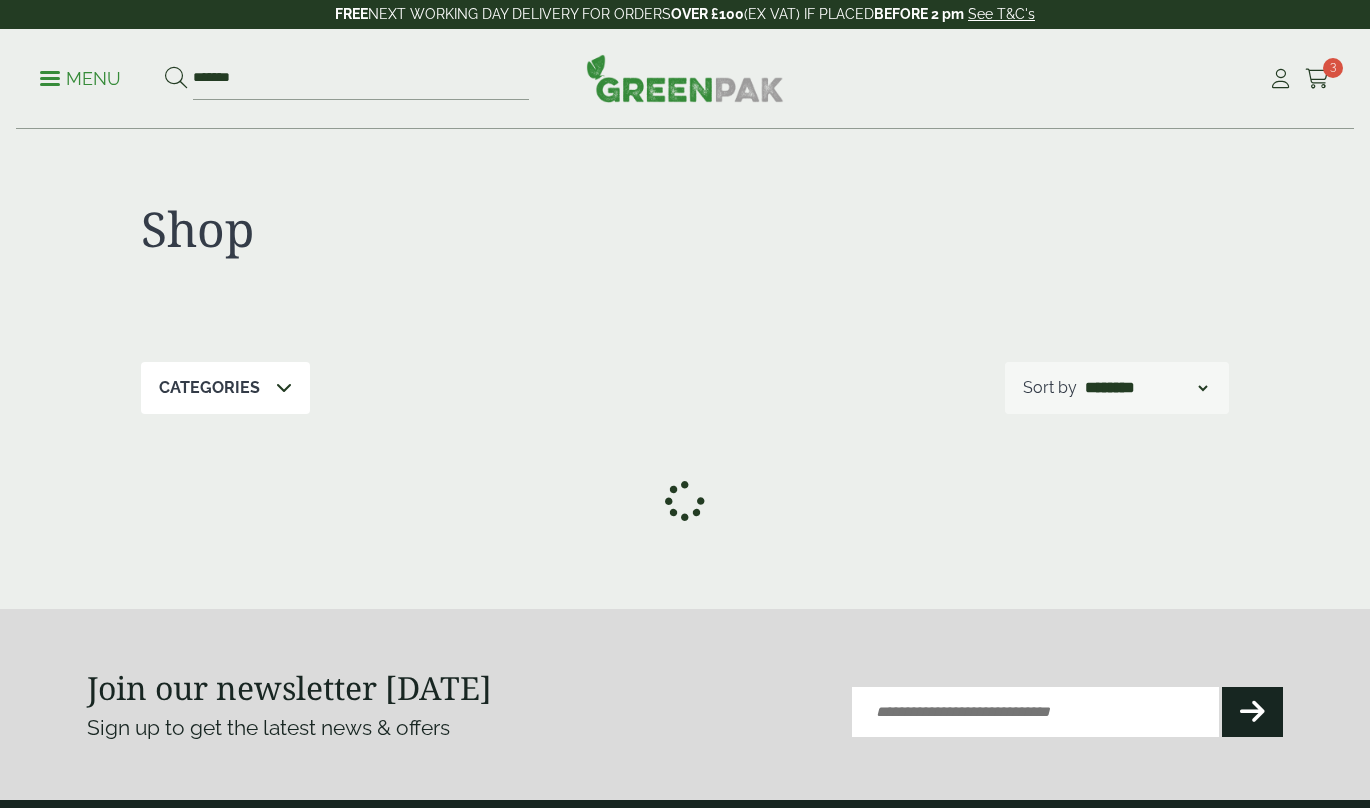 scroll, scrollTop: 0, scrollLeft: 0, axis: both 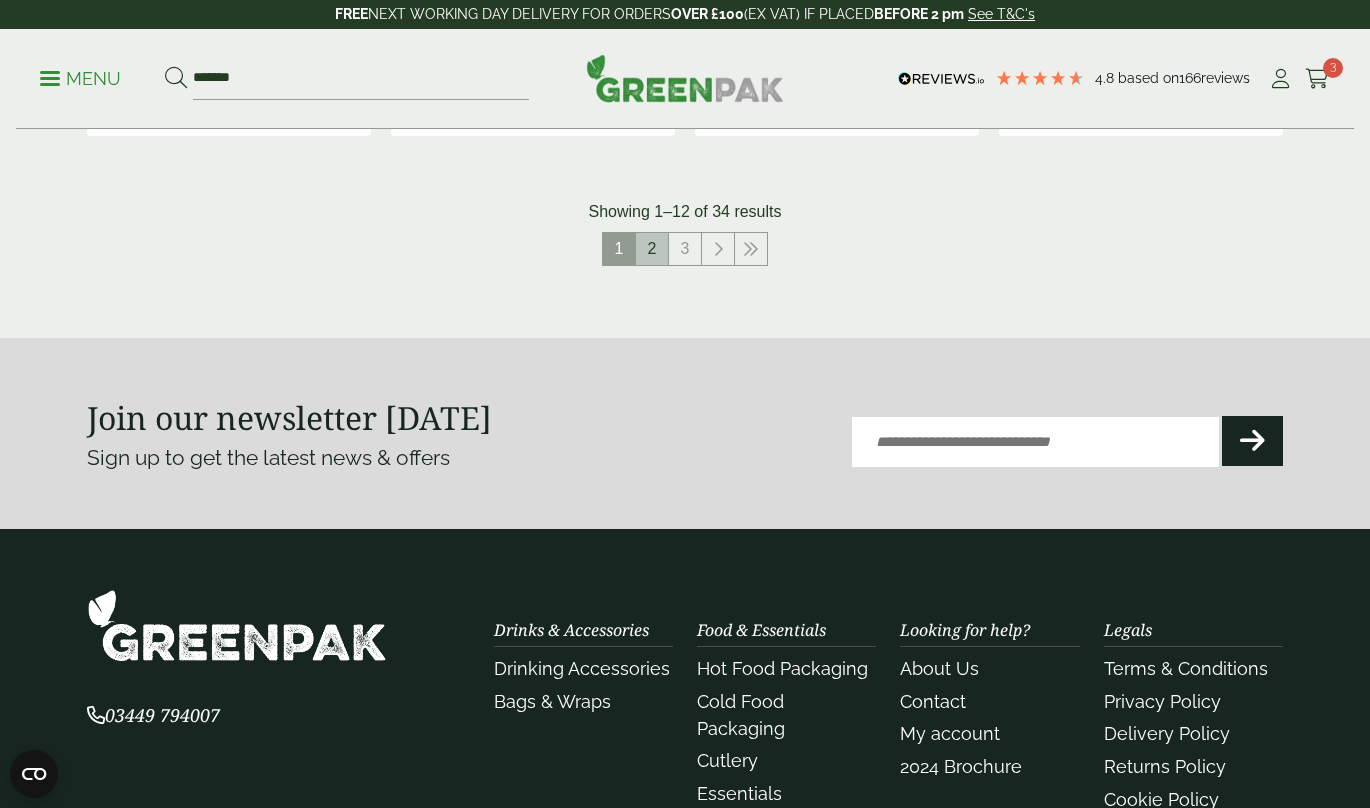 click on "2" at bounding box center [652, 249] 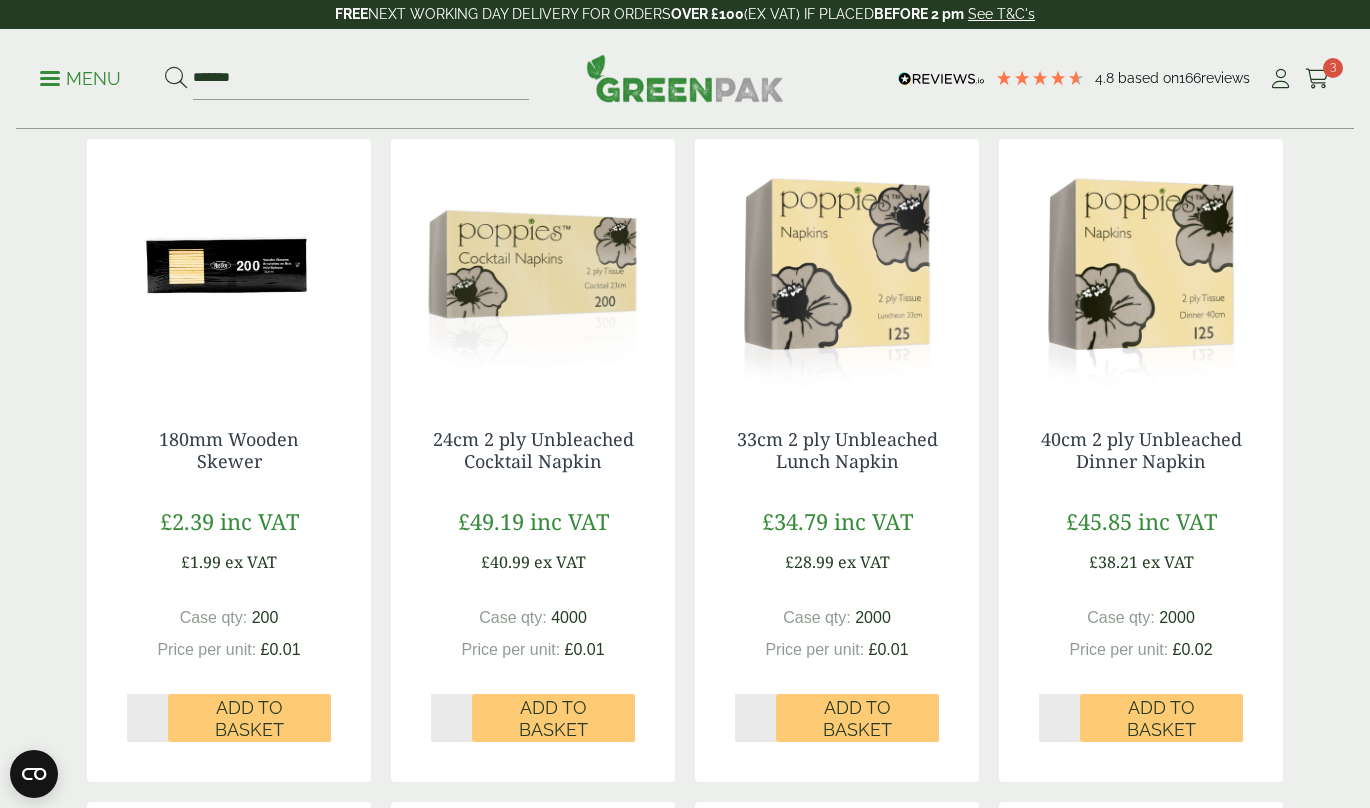 scroll, scrollTop: 1020, scrollLeft: 0, axis: vertical 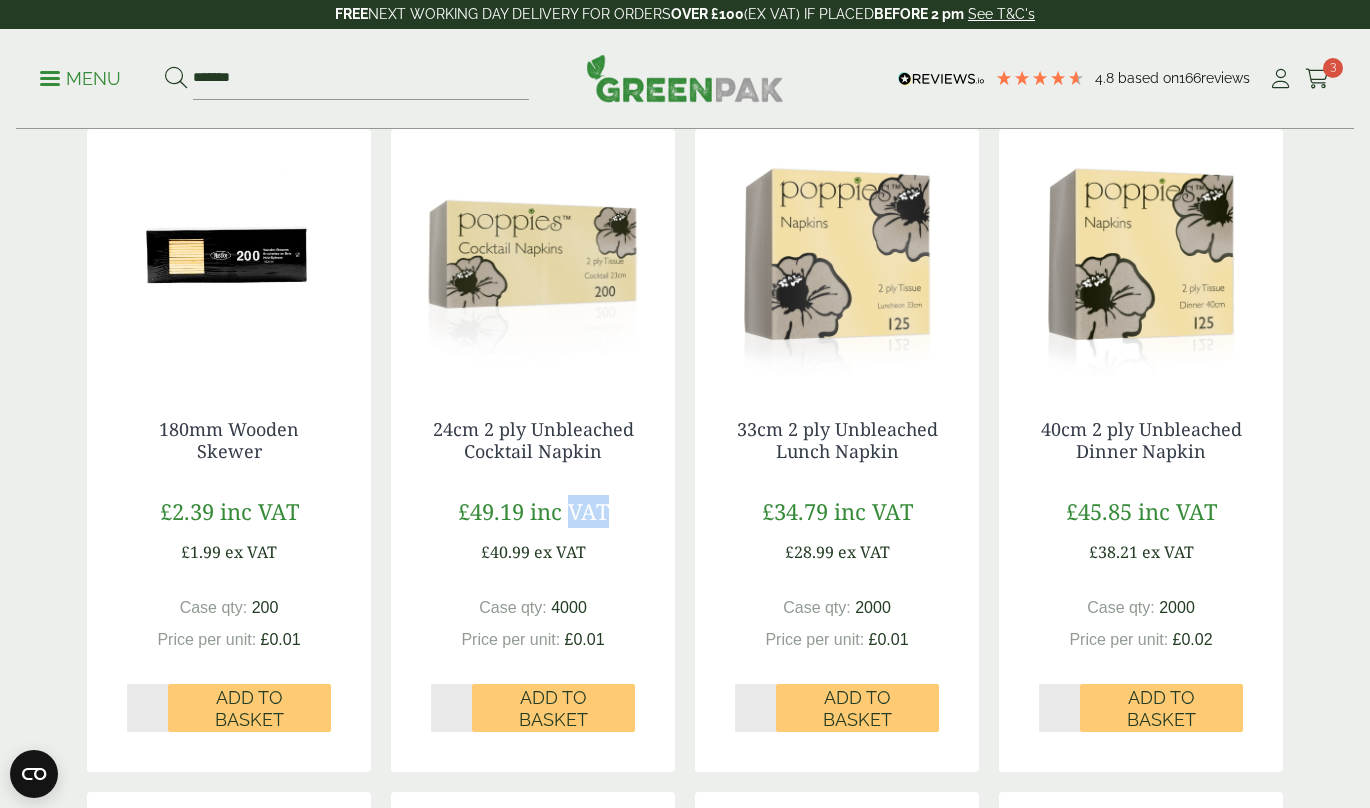 drag, startPoint x: 615, startPoint y: 478, endPoint x: 574, endPoint y: 531, distance: 67.00746 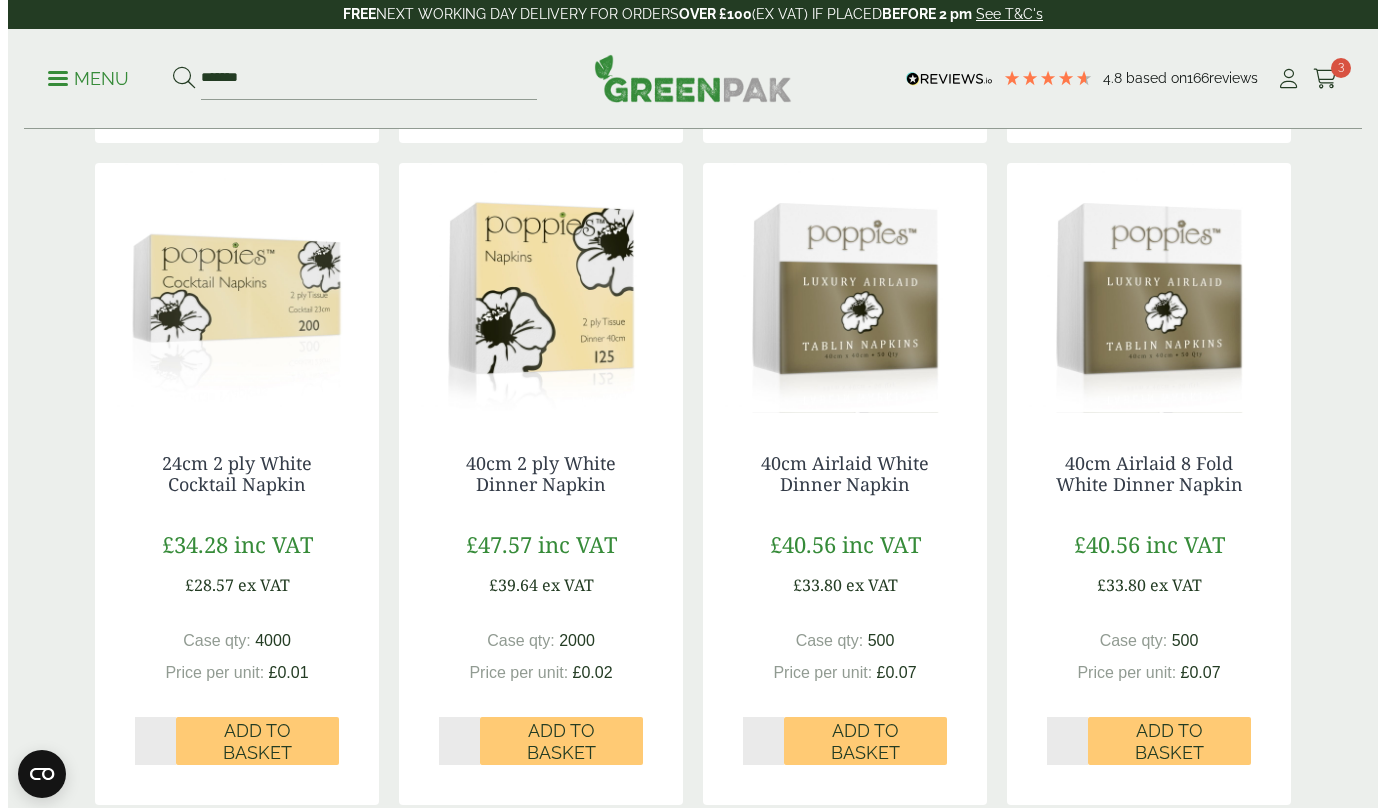 scroll, scrollTop: 1651, scrollLeft: 0, axis: vertical 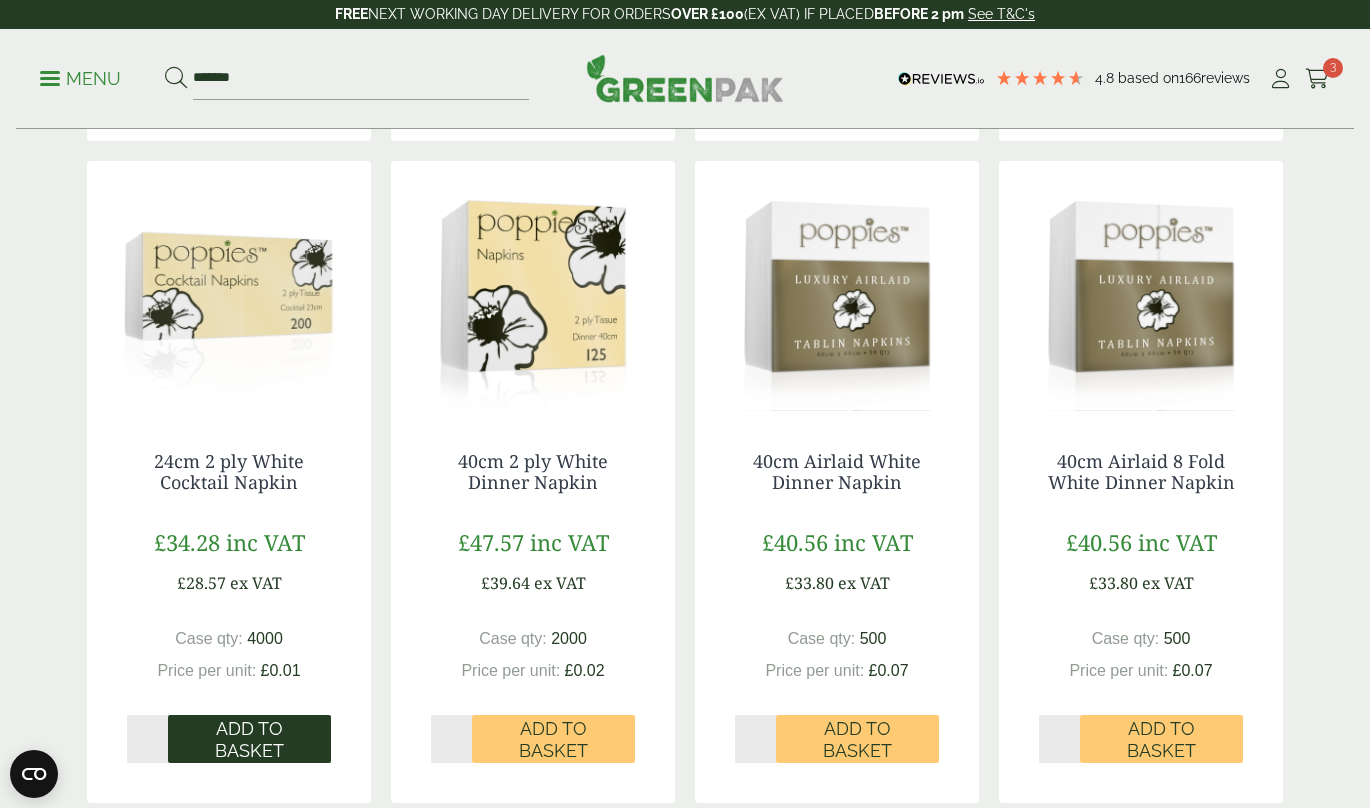 click on "Add to Basket" at bounding box center [249, 739] 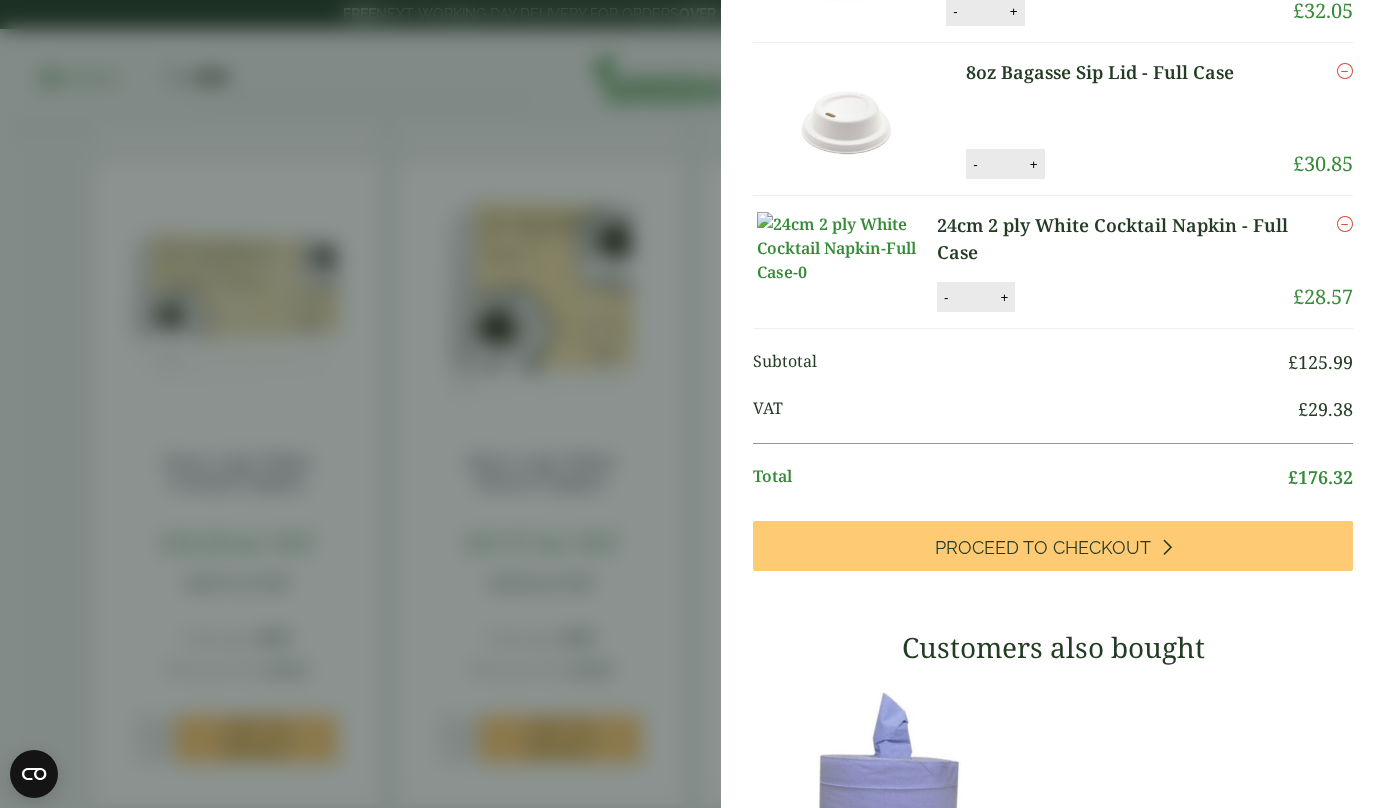 scroll, scrollTop: 395, scrollLeft: 0, axis: vertical 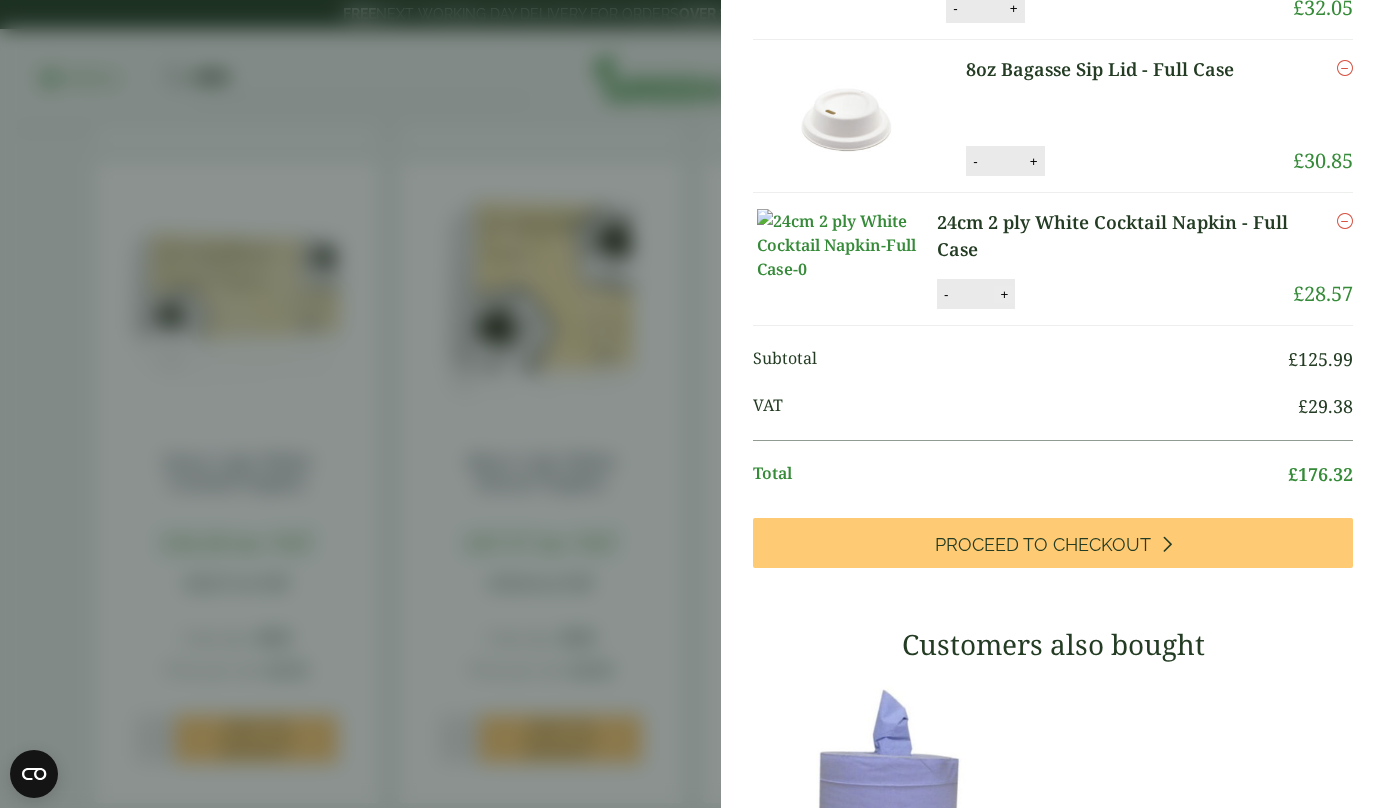 click on "+" at bounding box center [1004, 294] 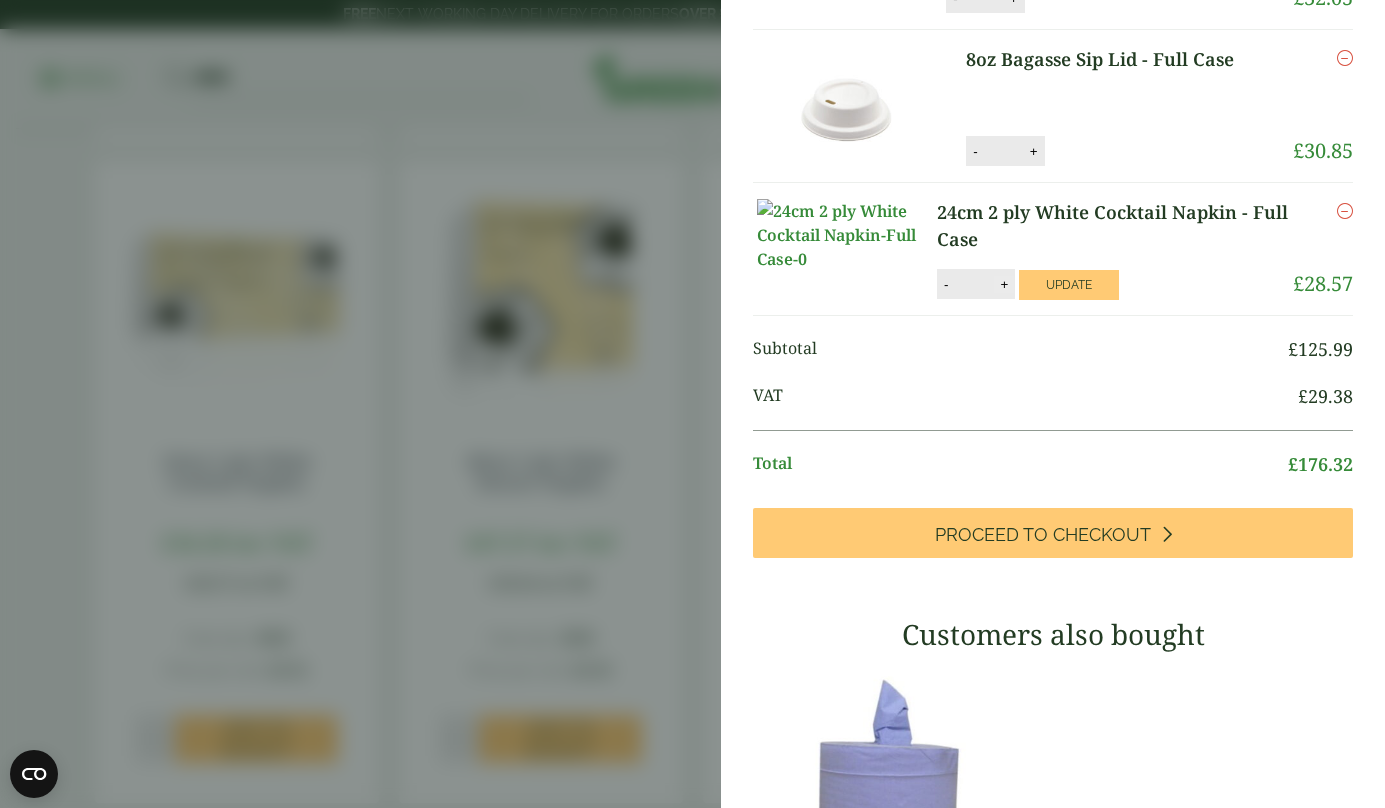 scroll, scrollTop: 289, scrollLeft: 0, axis: vertical 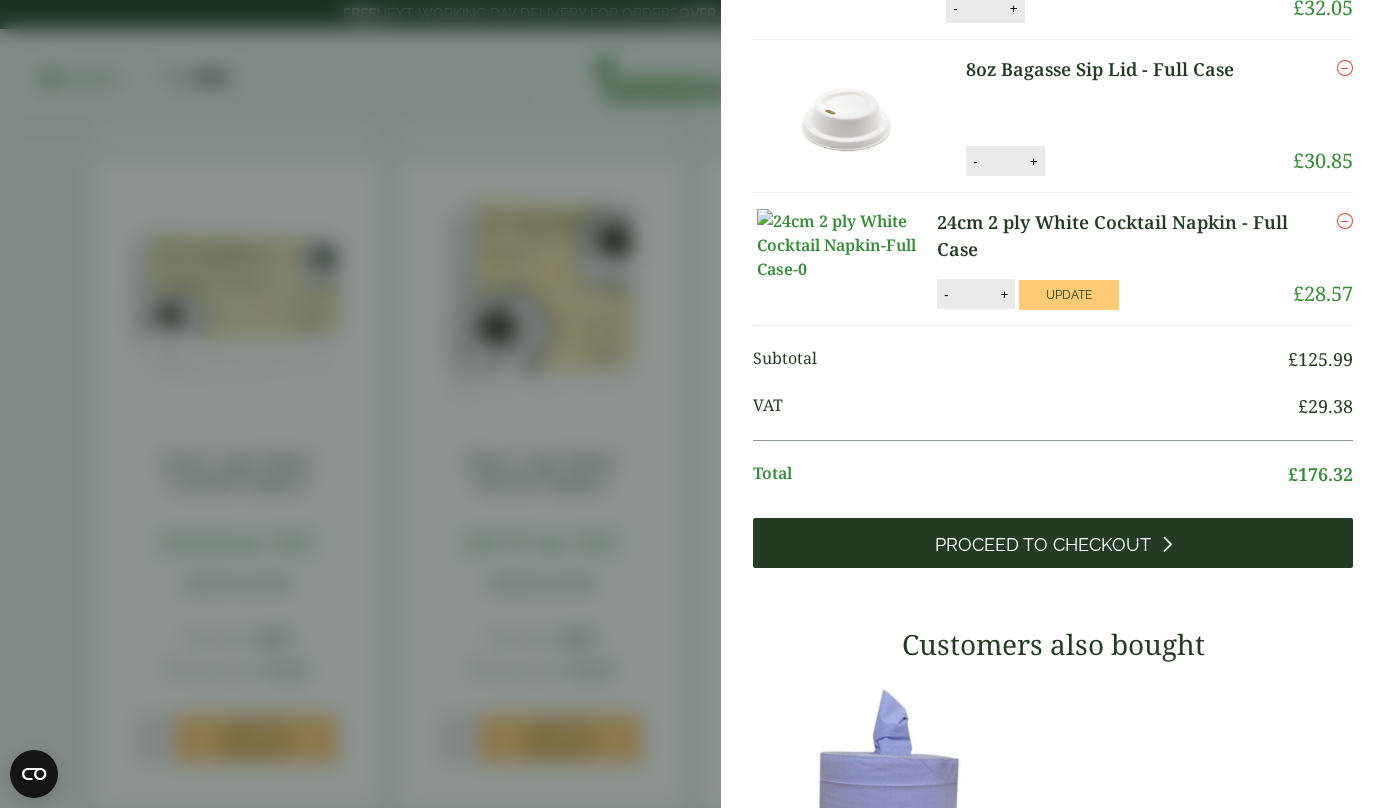 click on "Proceed to Checkout" at bounding box center (1053, 543) 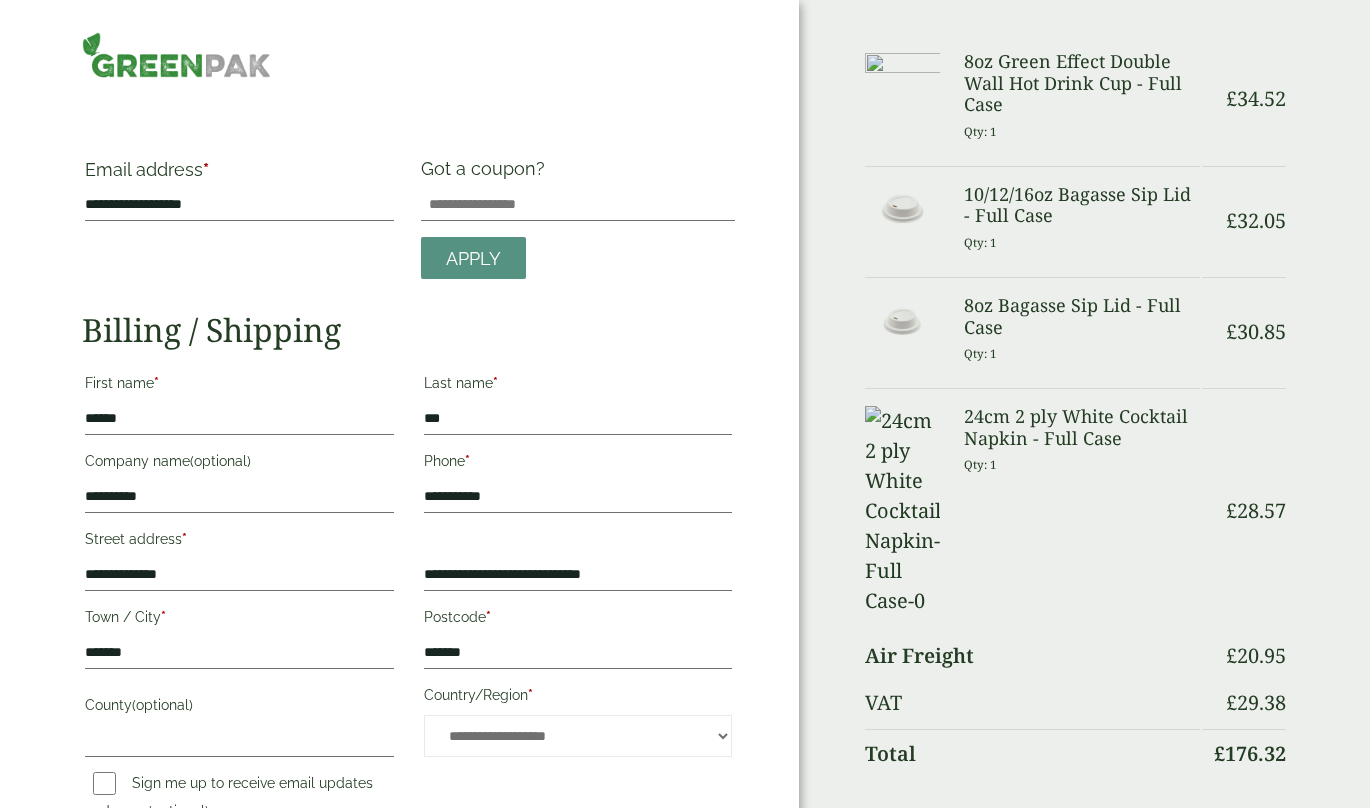 scroll, scrollTop: 0, scrollLeft: 0, axis: both 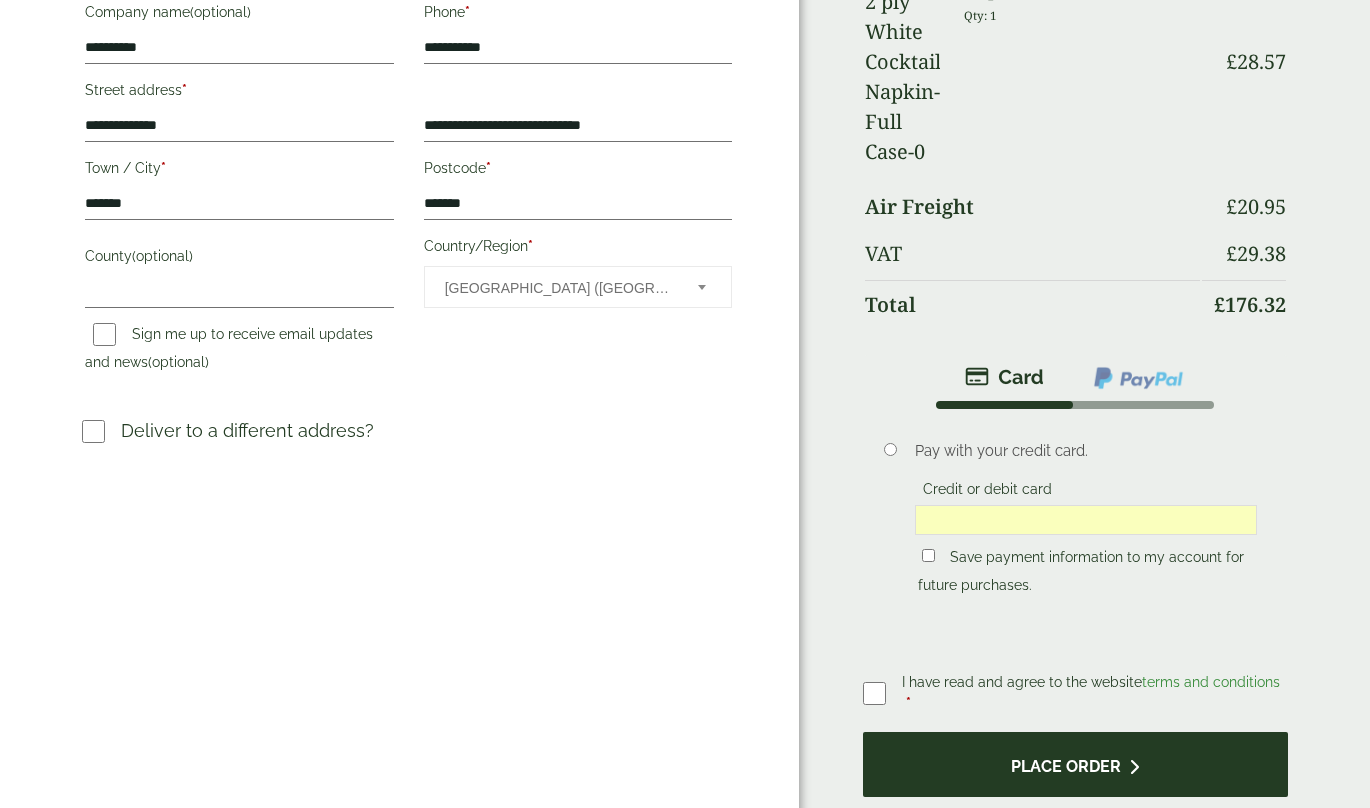 click on "Place order" at bounding box center [1075, 764] 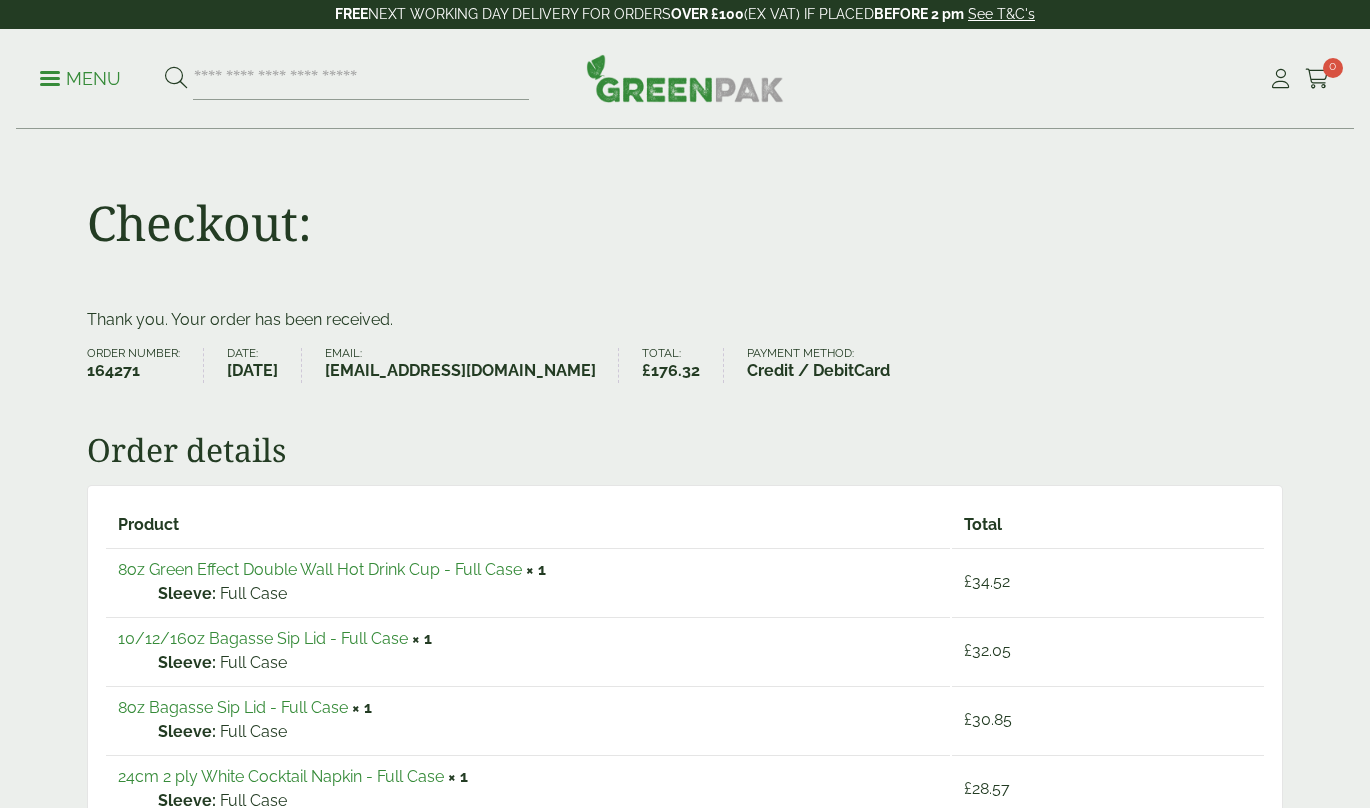scroll, scrollTop: 0, scrollLeft: 0, axis: both 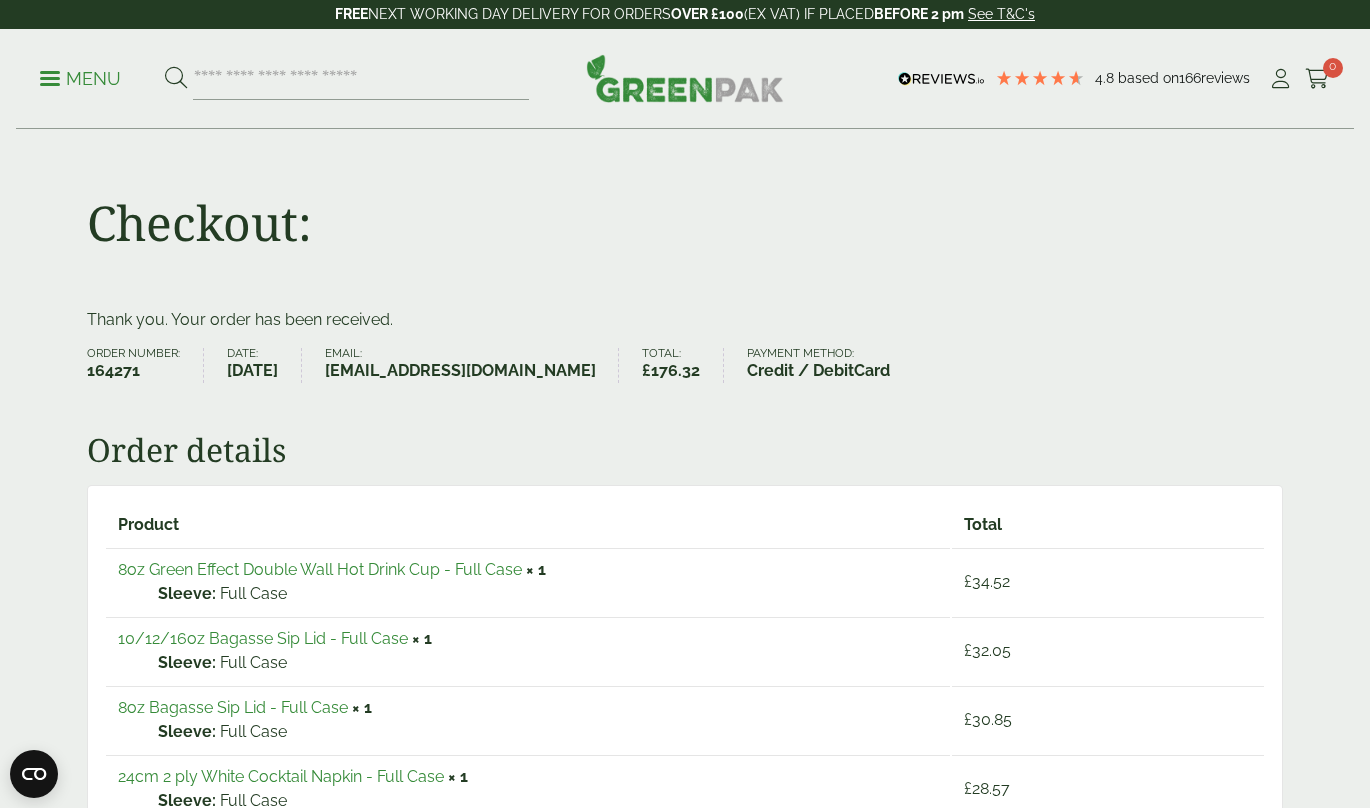 click on "£ 32.05" at bounding box center [1108, 650] 